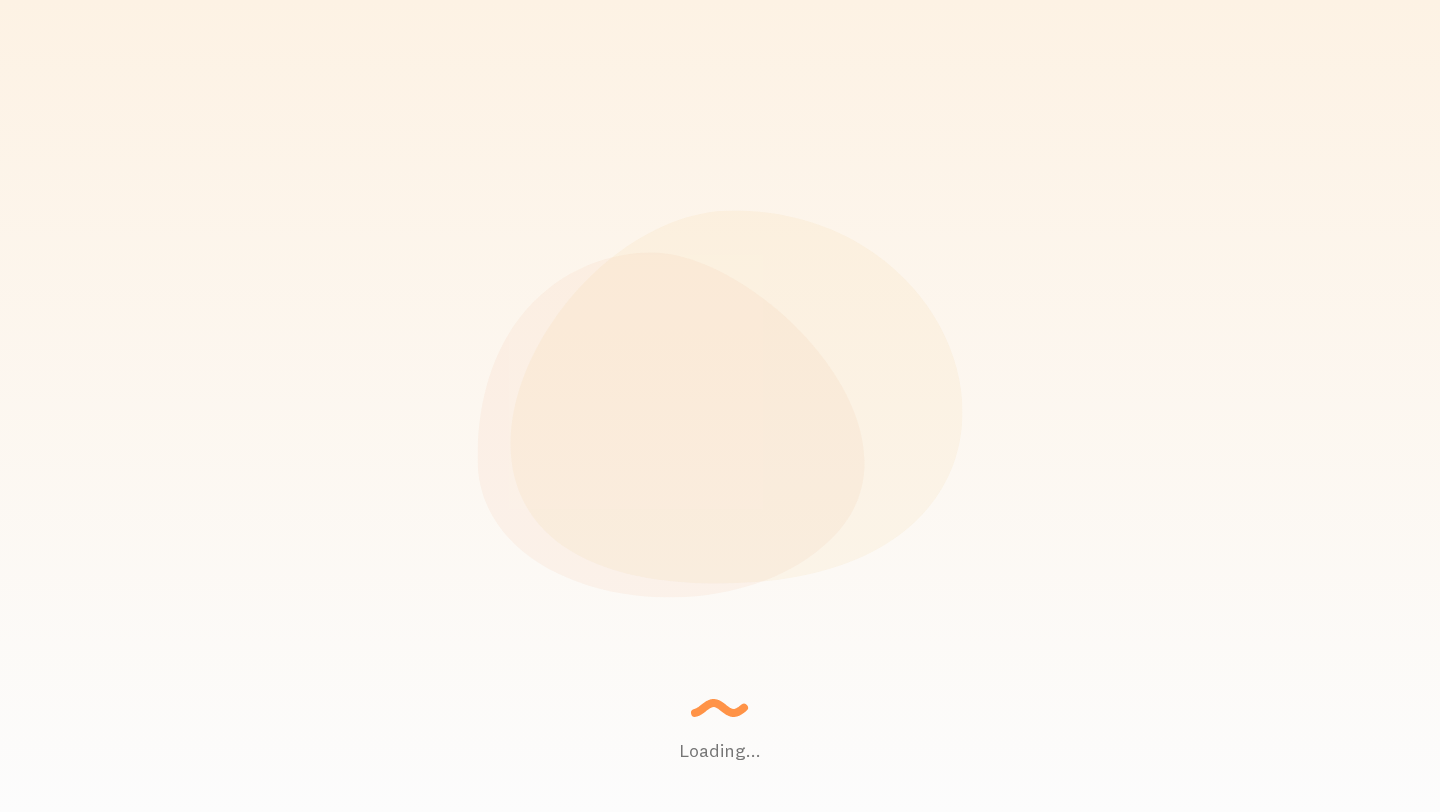 scroll, scrollTop: 0, scrollLeft: 0, axis: both 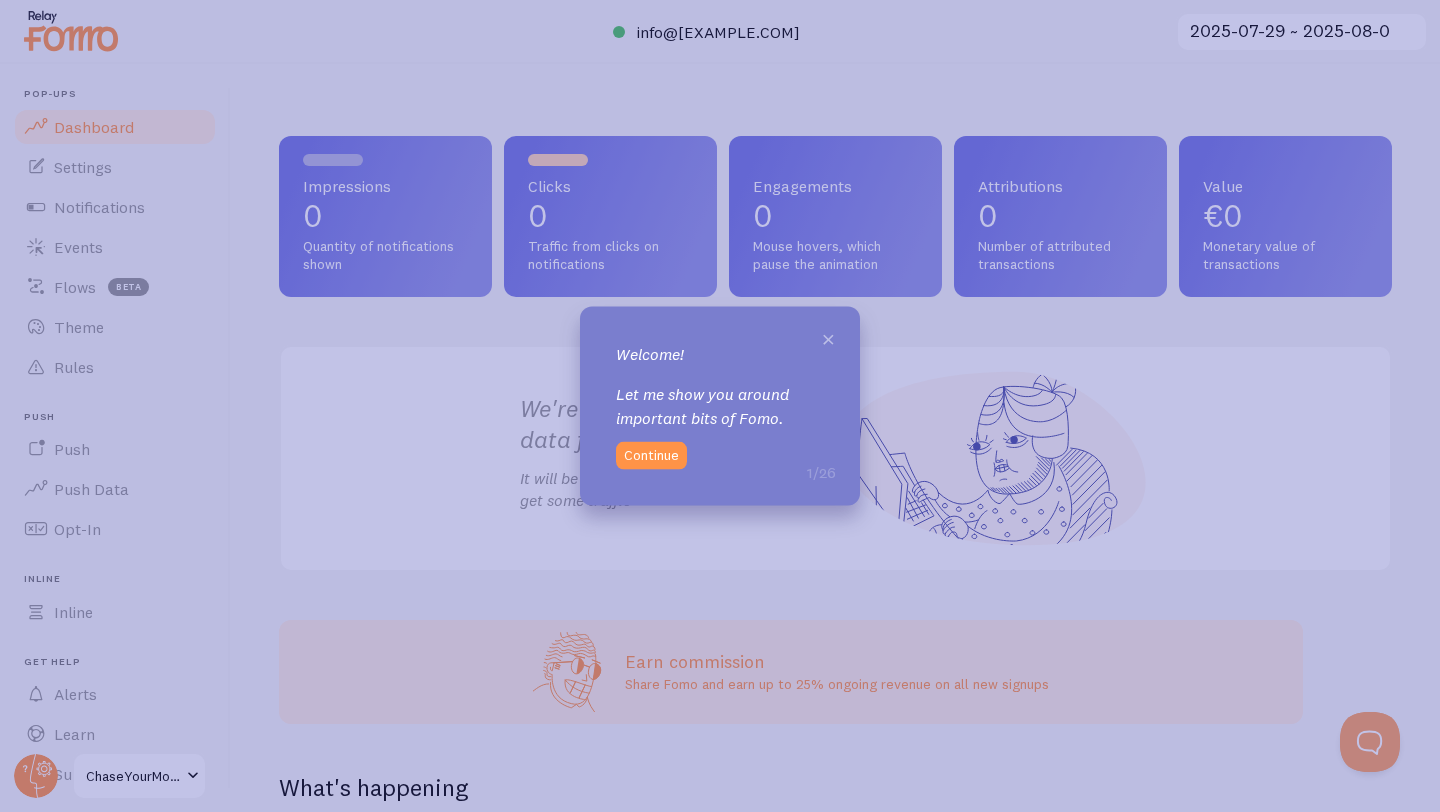 click on "×" at bounding box center (828, 338) 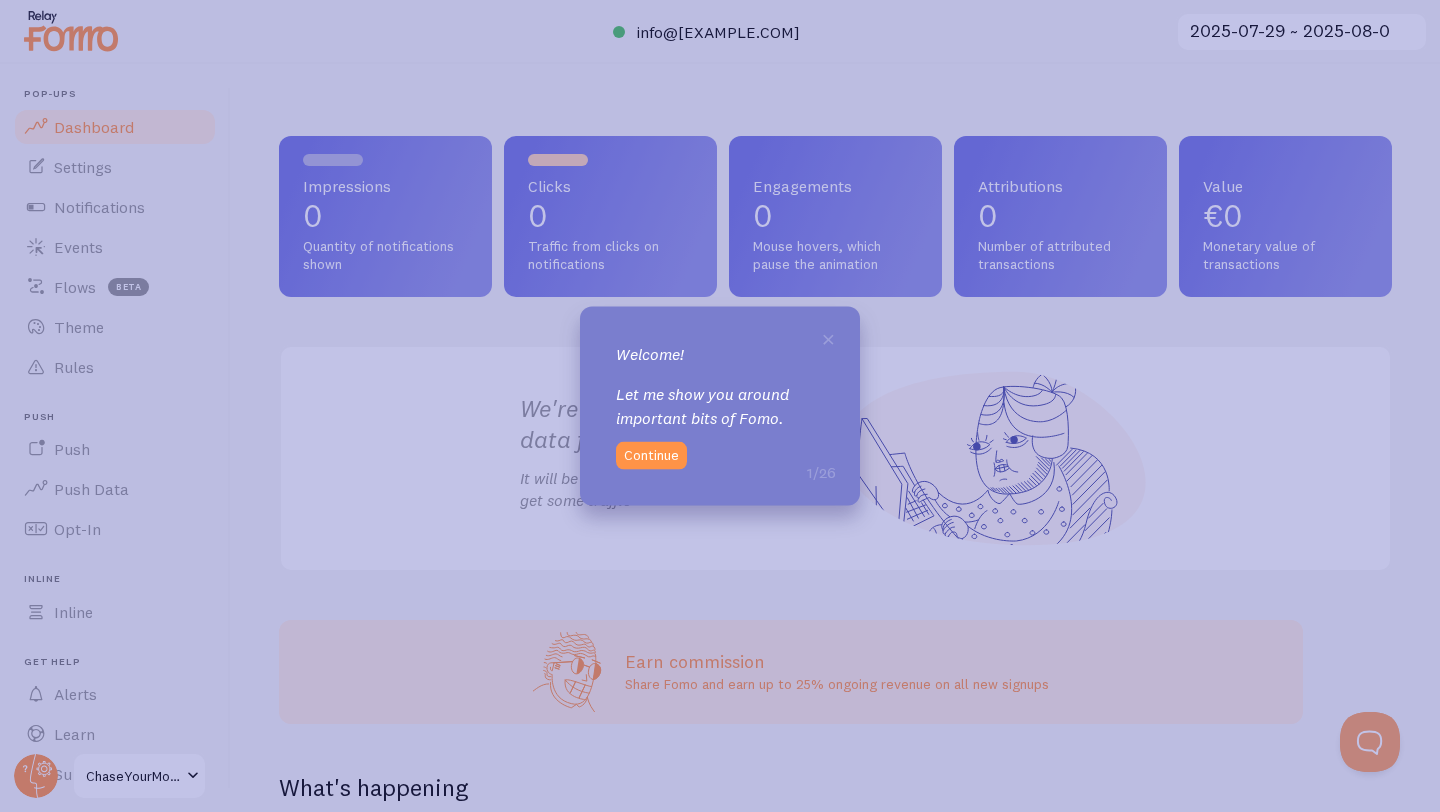 click 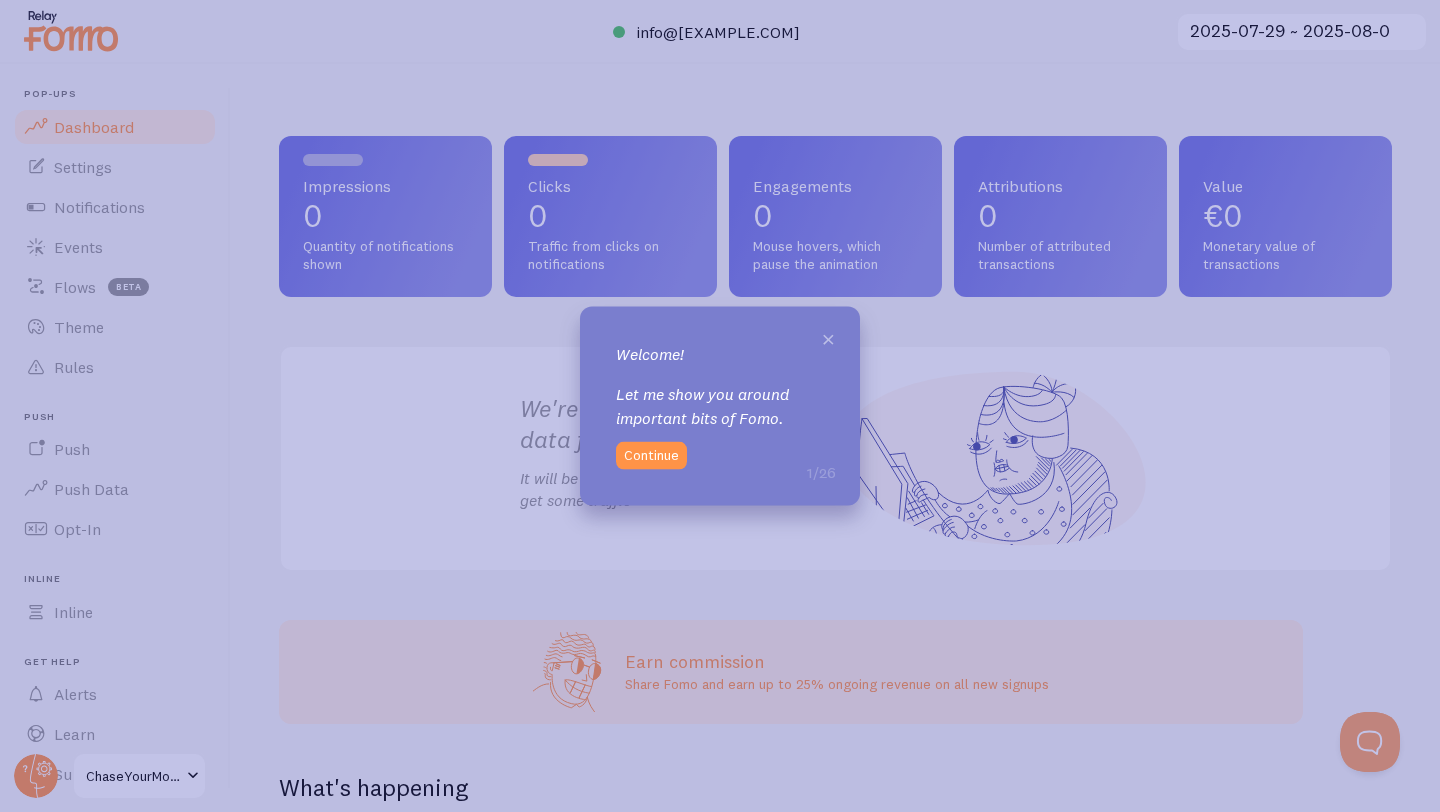 click on "×" at bounding box center (828, 338) 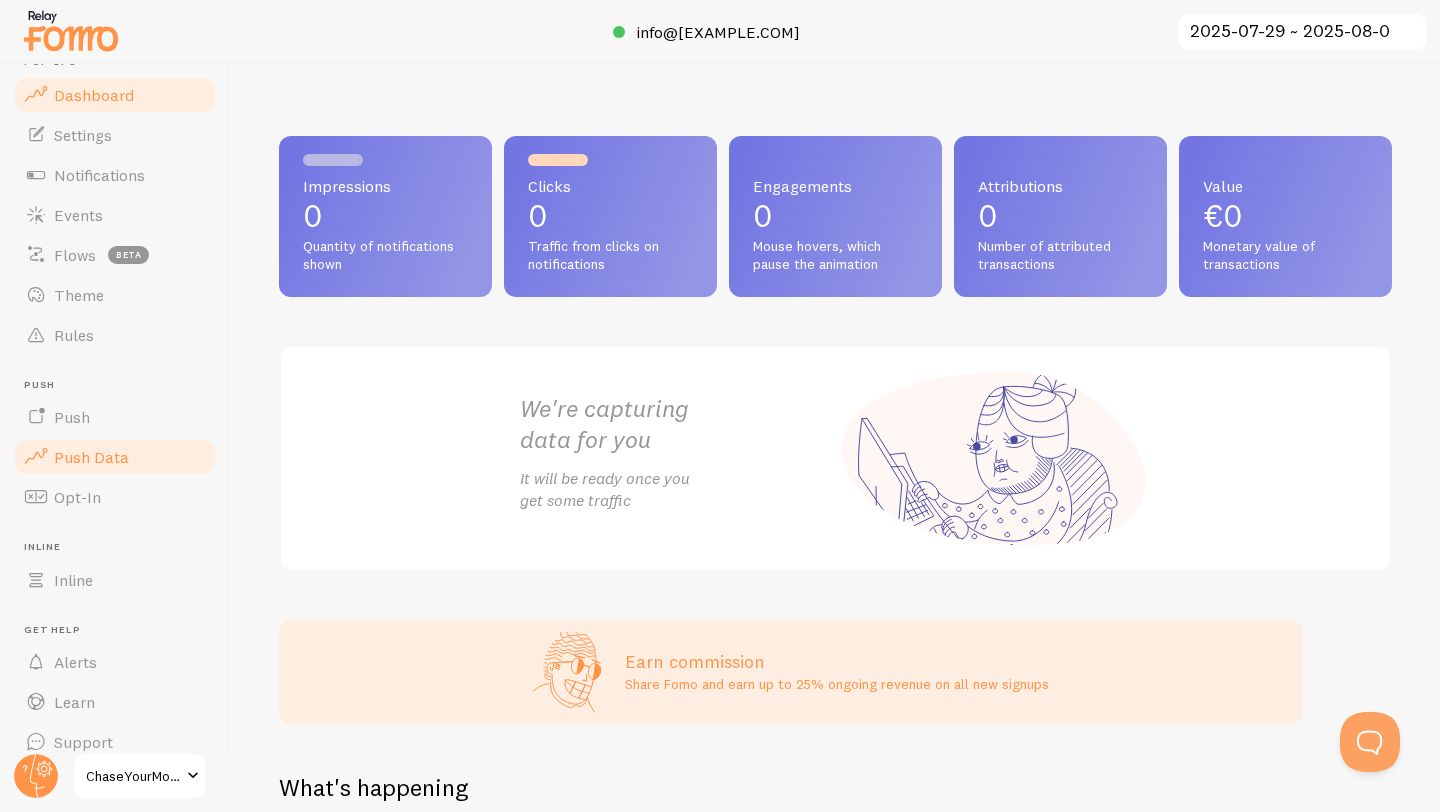 scroll, scrollTop: 0, scrollLeft: 0, axis: both 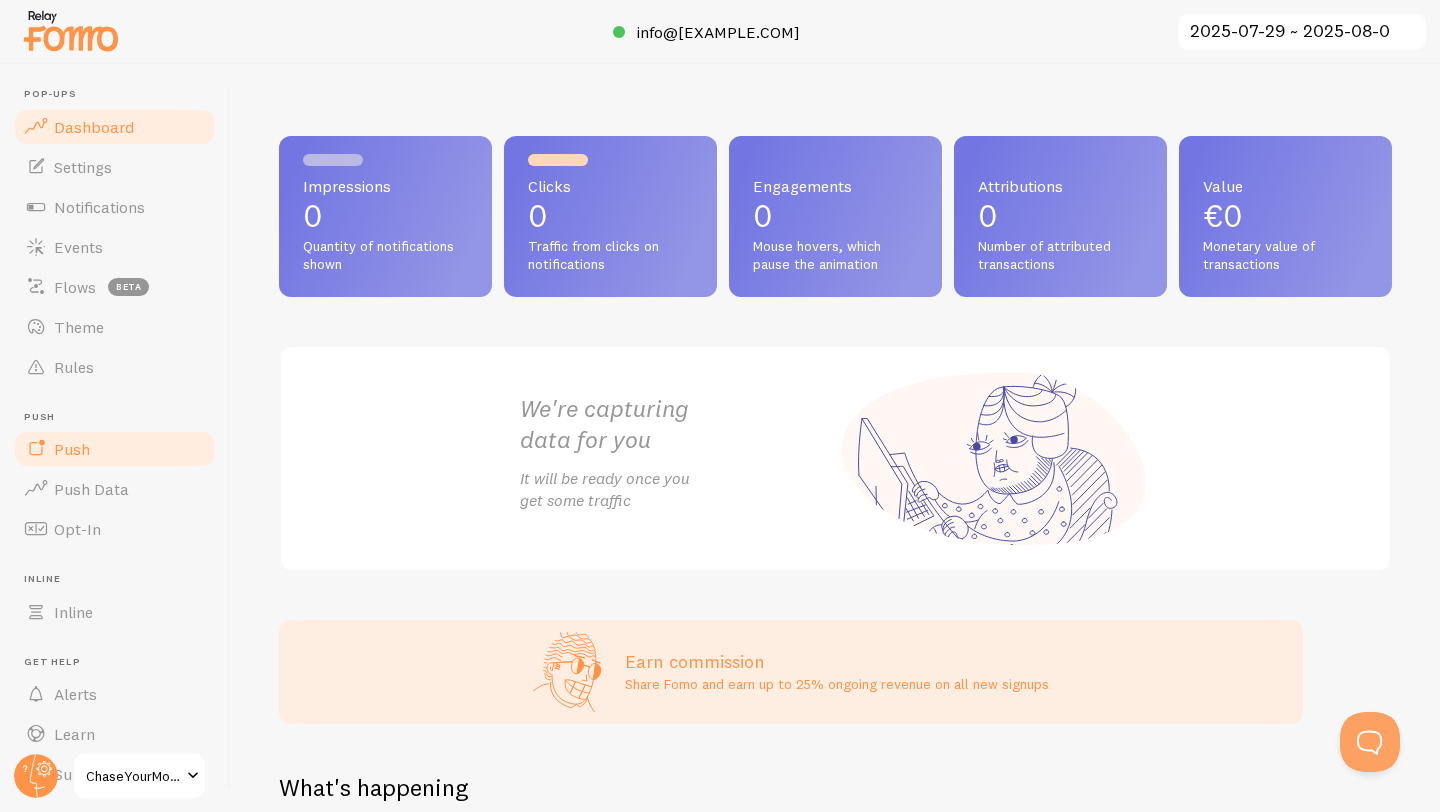 click on "Push" at bounding box center [115, 449] 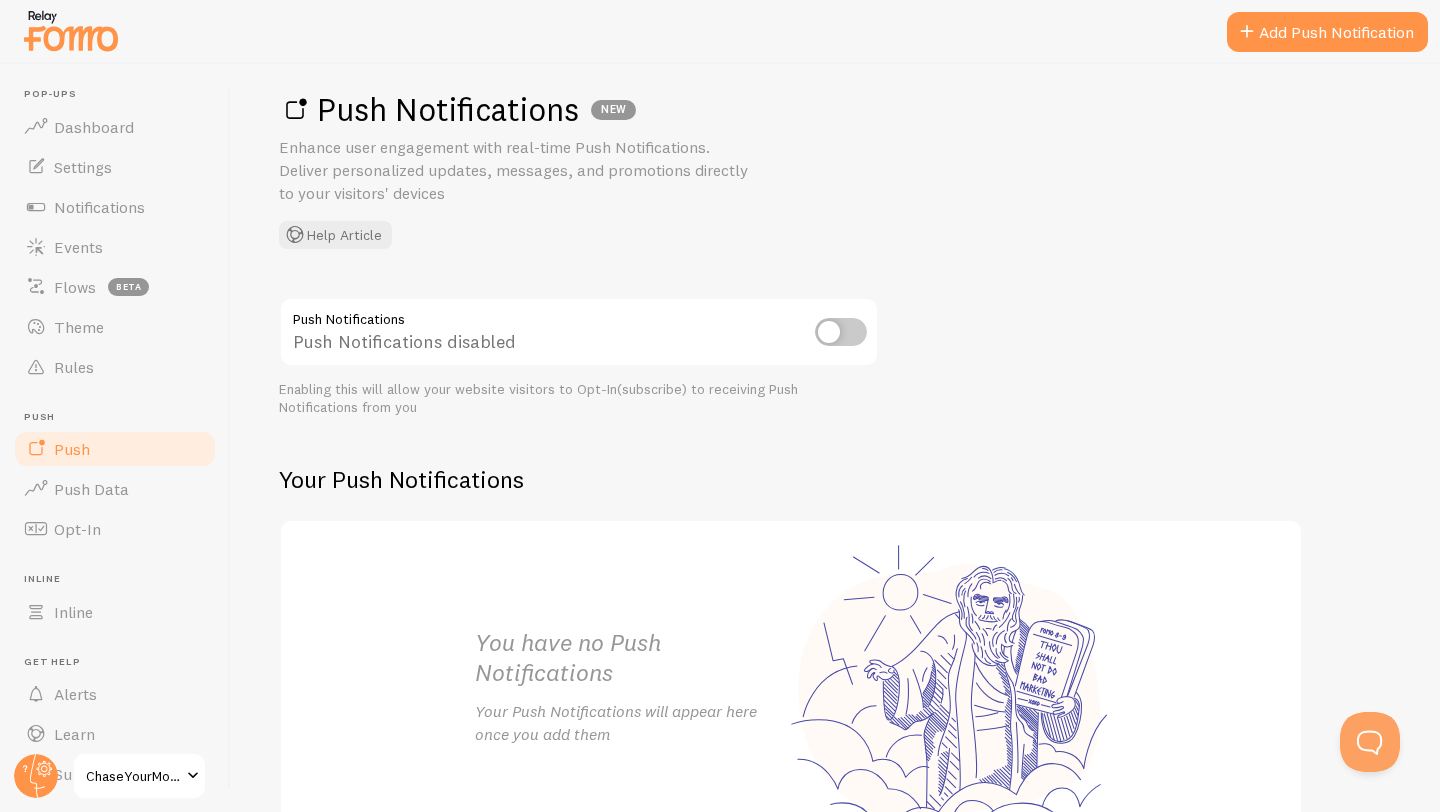 scroll, scrollTop: 0, scrollLeft: 0, axis: both 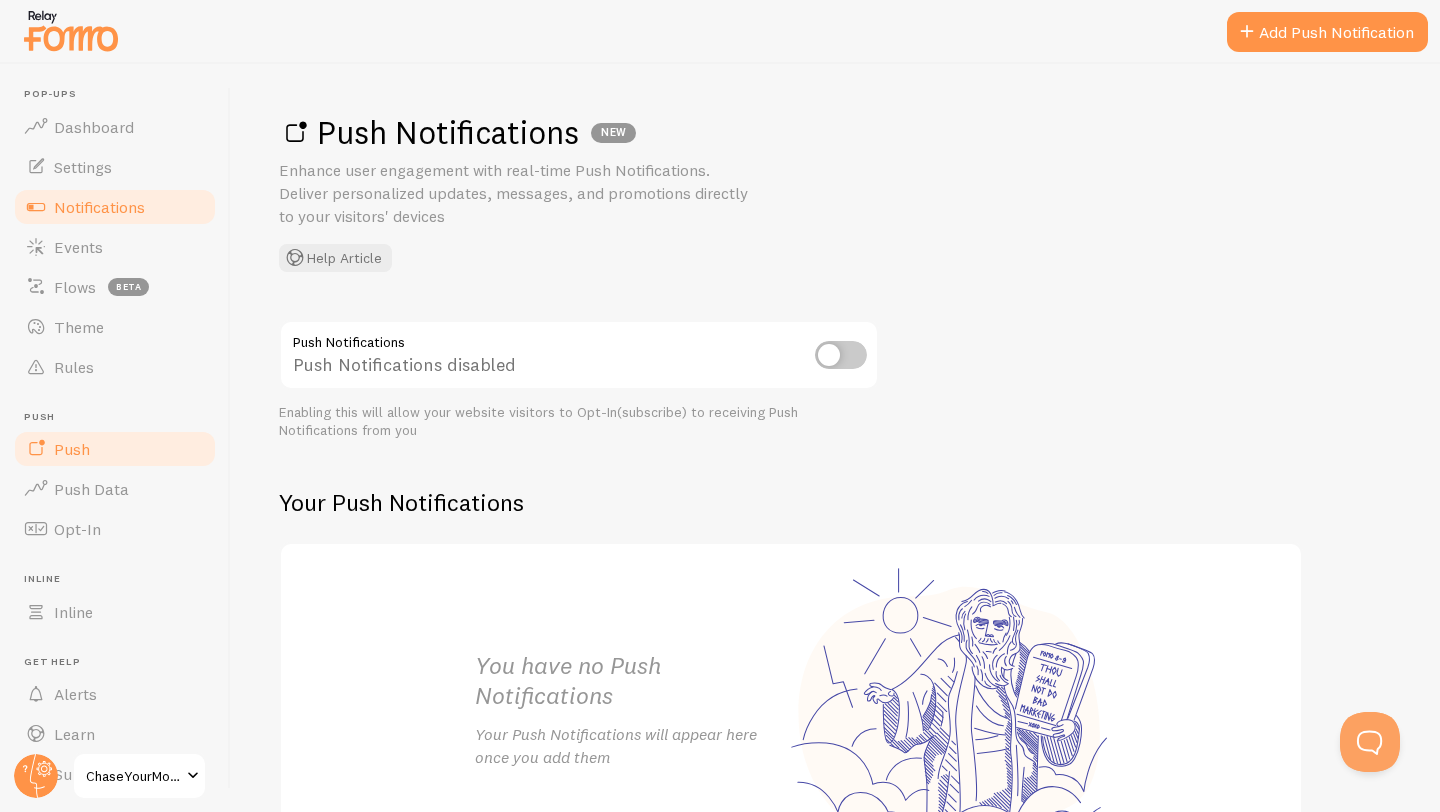 click on "Notifications" at bounding box center [115, 207] 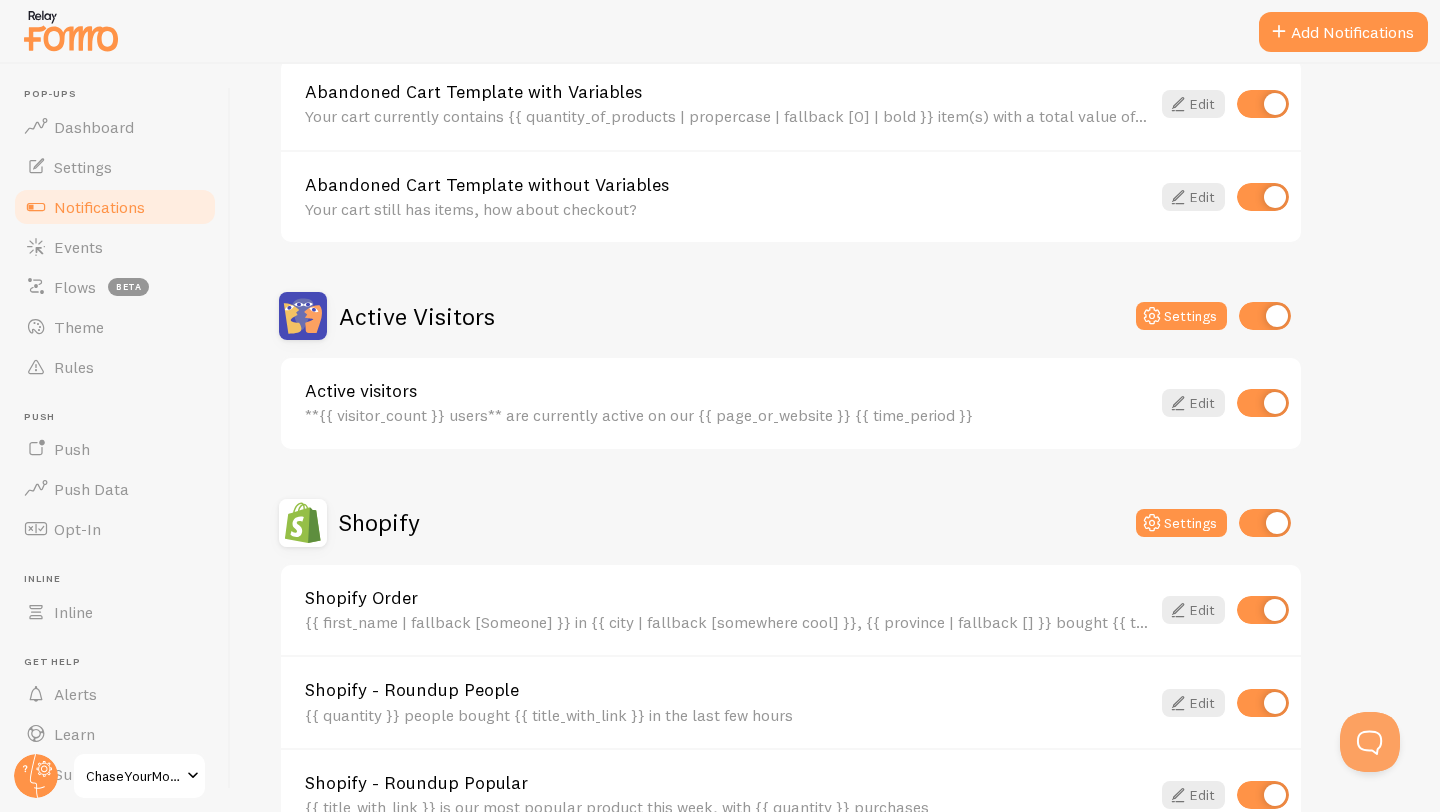 scroll, scrollTop: 282, scrollLeft: 0, axis: vertical 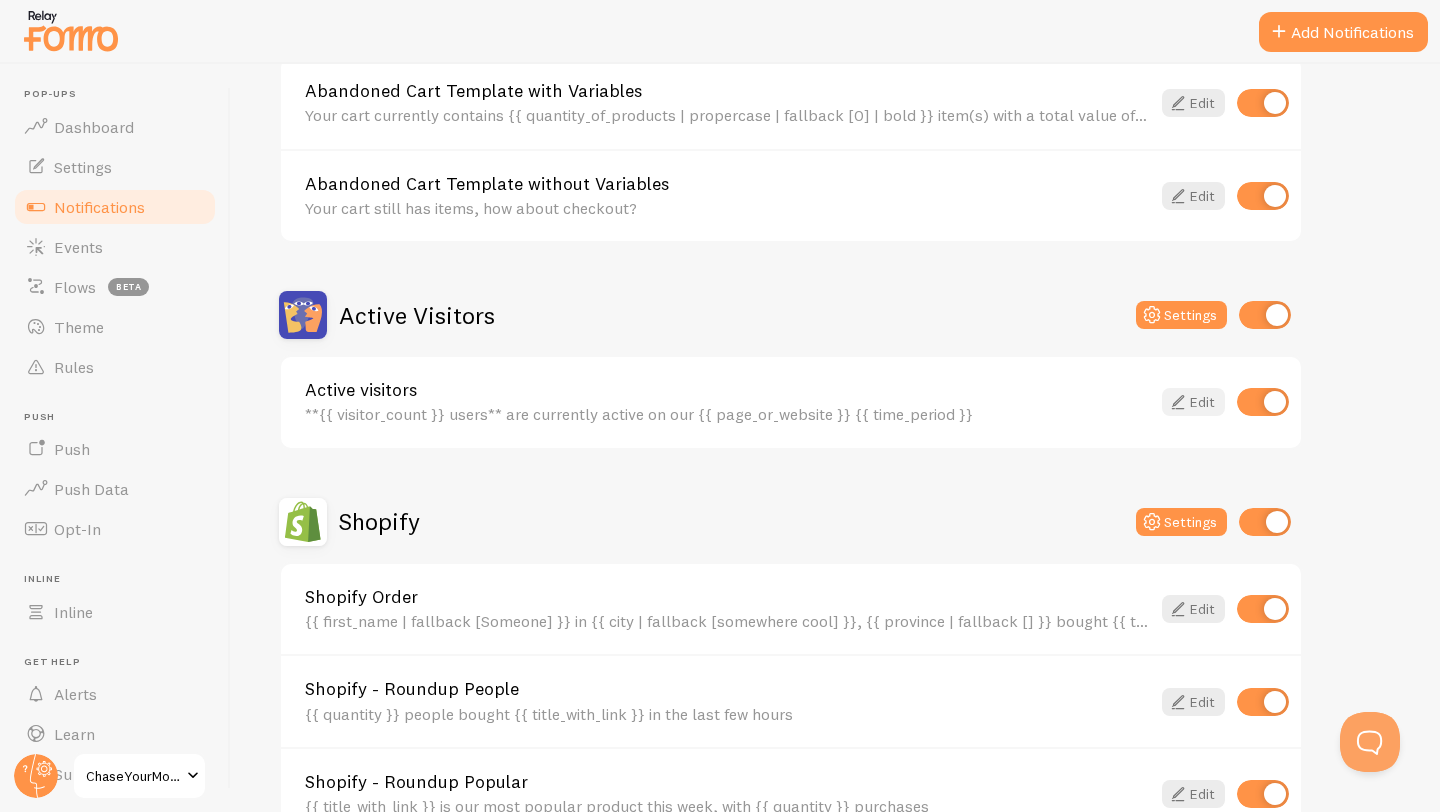 click on "Edit" at bounding box center (1193, 402) 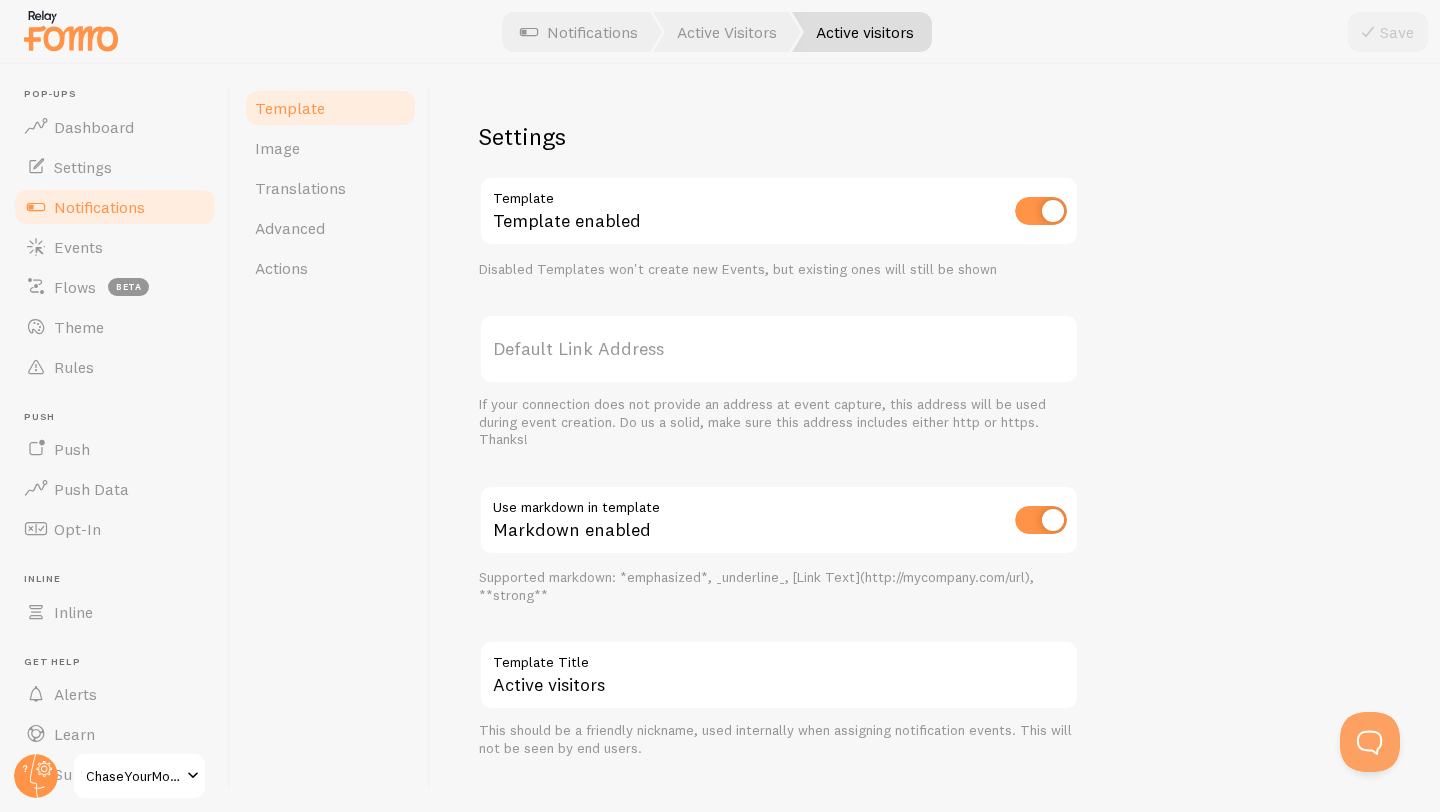 scroll, scrollTop: 633, scrollLeft: 0, axis: vertical 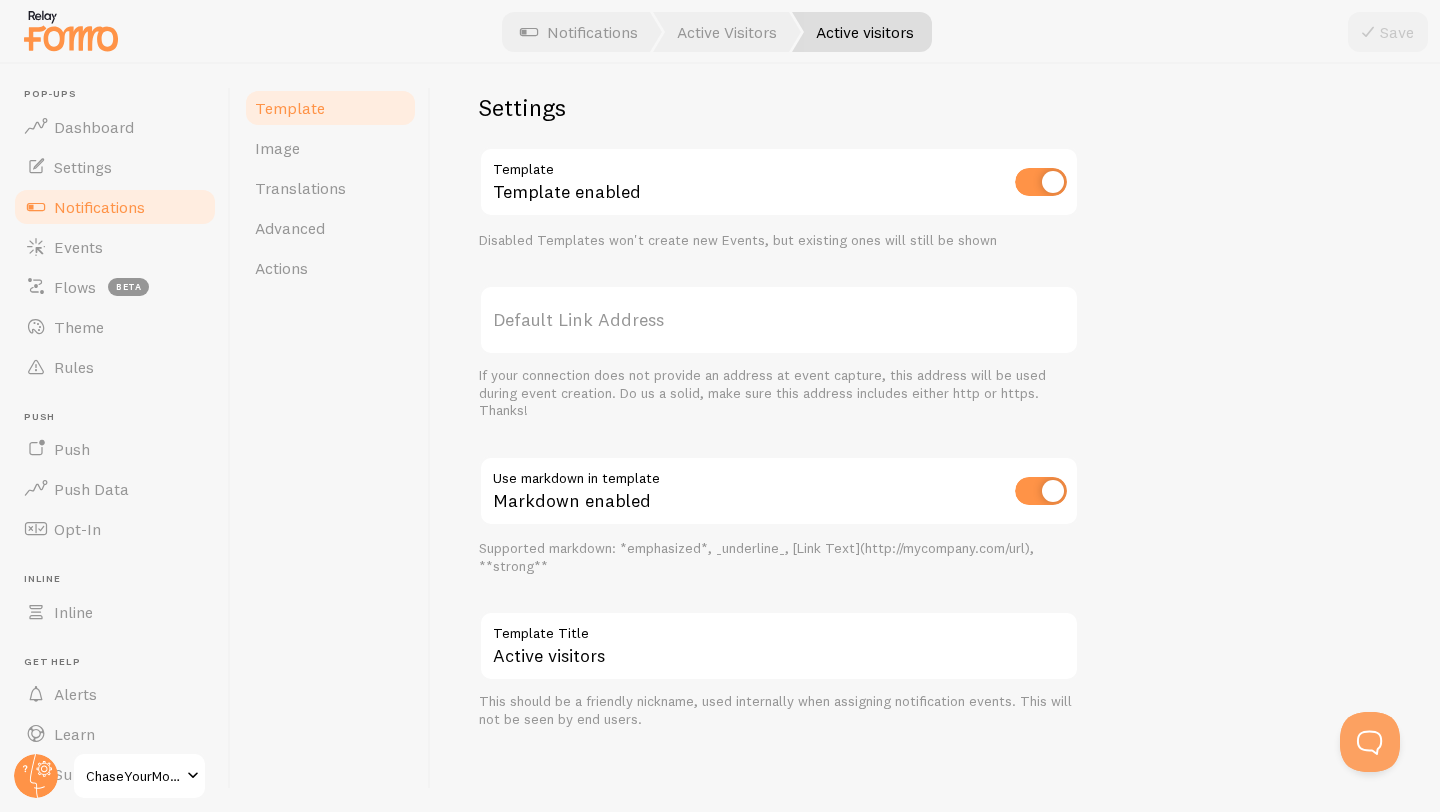 click on "Template Title" at bounding box center [779, 628] 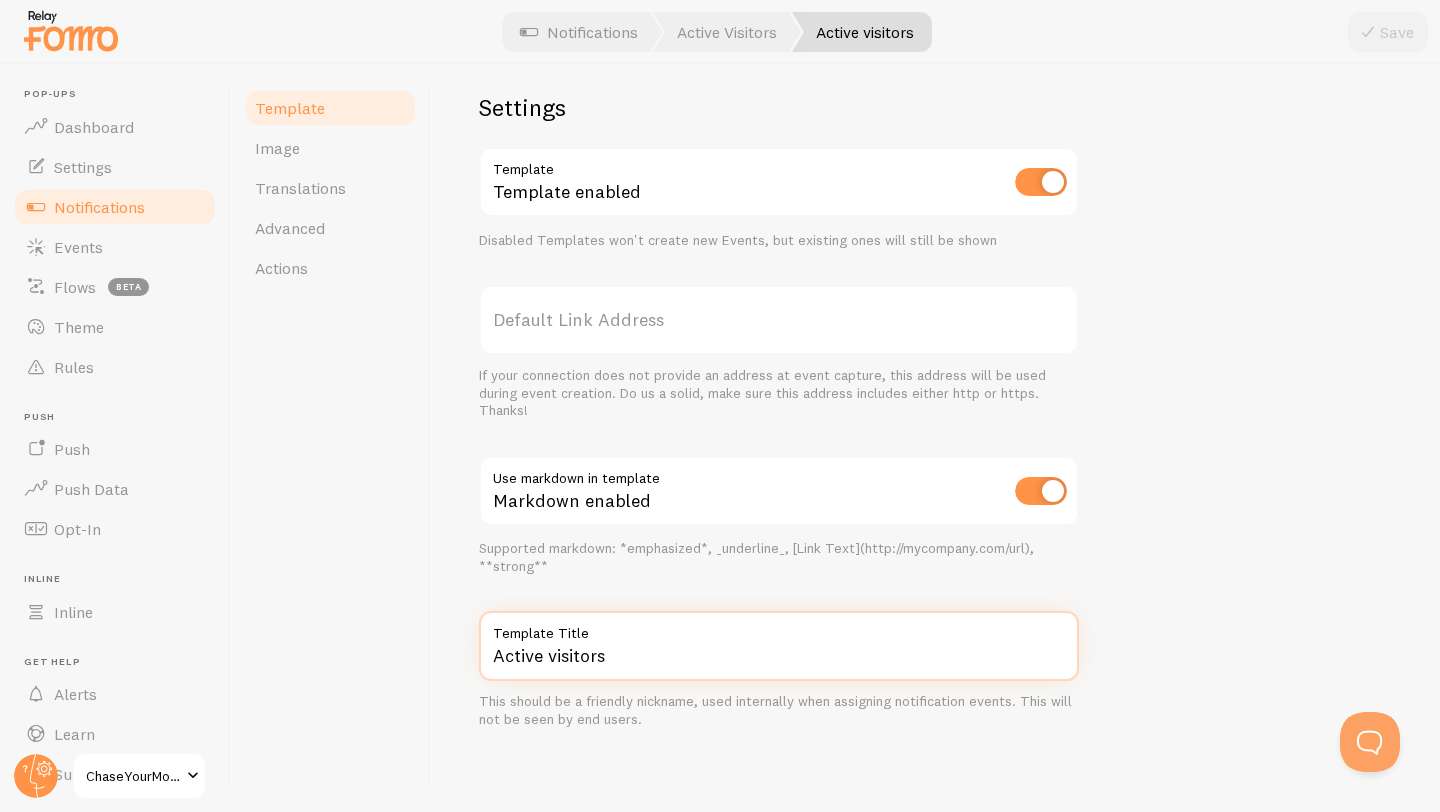 click on "Active visitors" at bounding box center (779, 646) 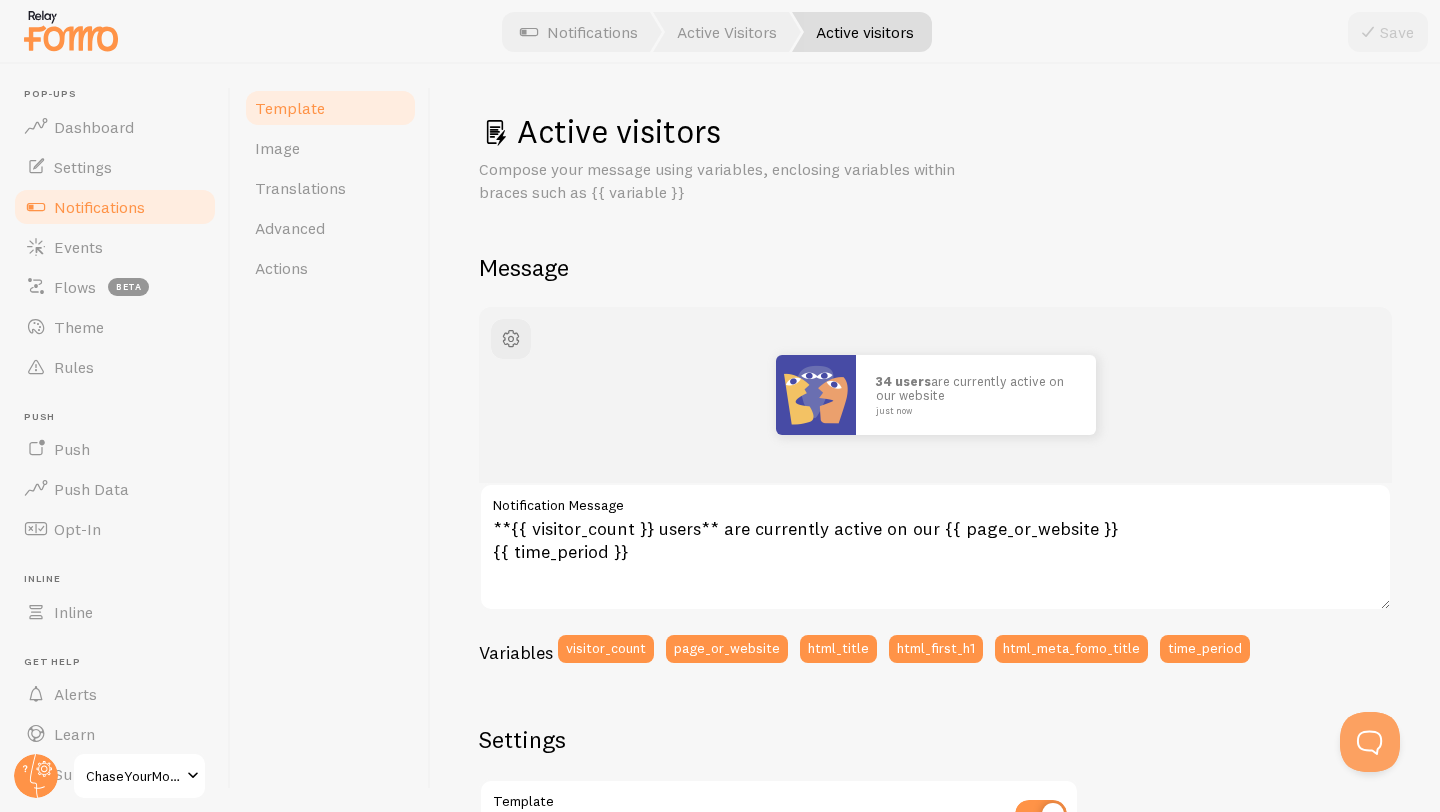 scroll, scrollTop: 0, scrollLeft: 0, axis: both 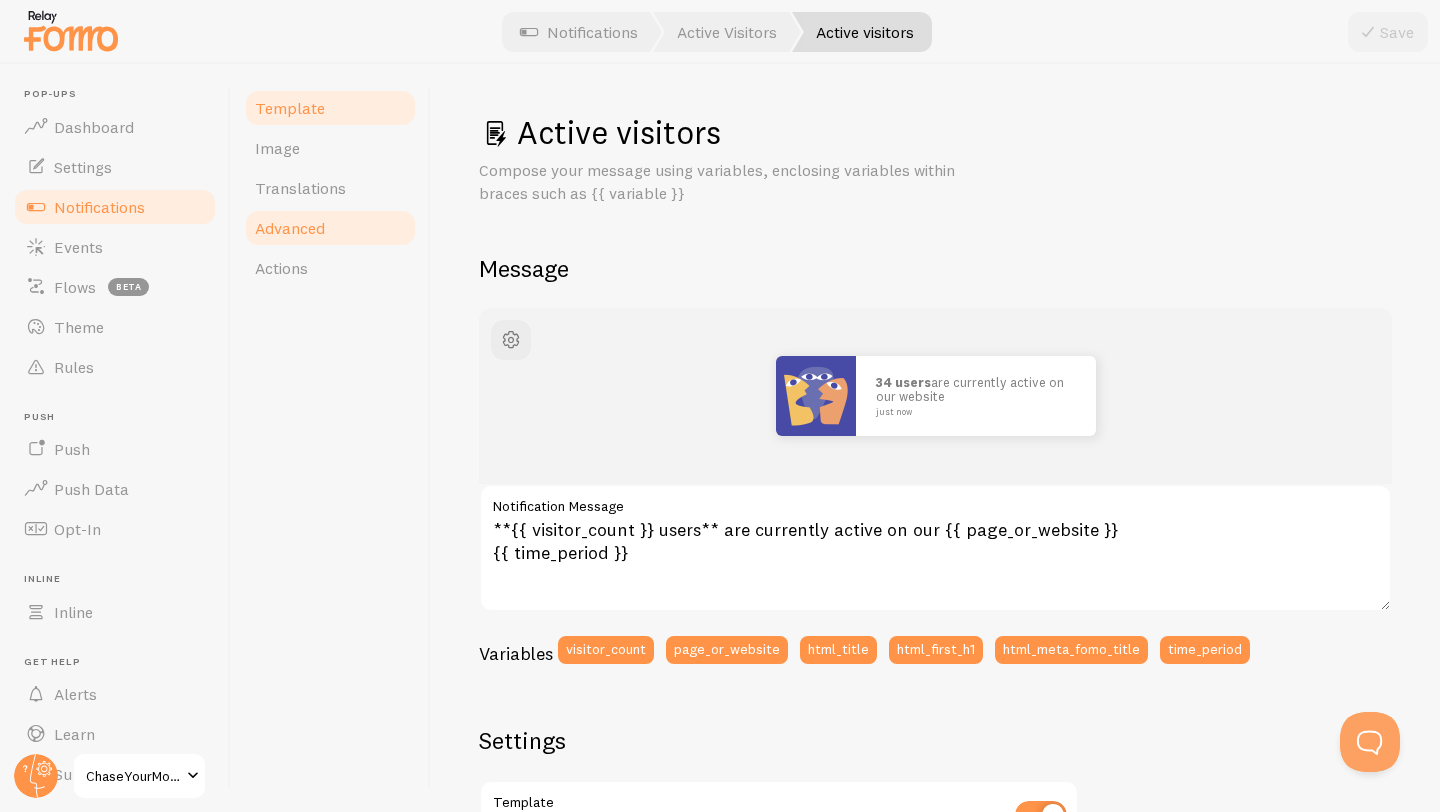 click on "Advanced" at bounding box center [290, 228] 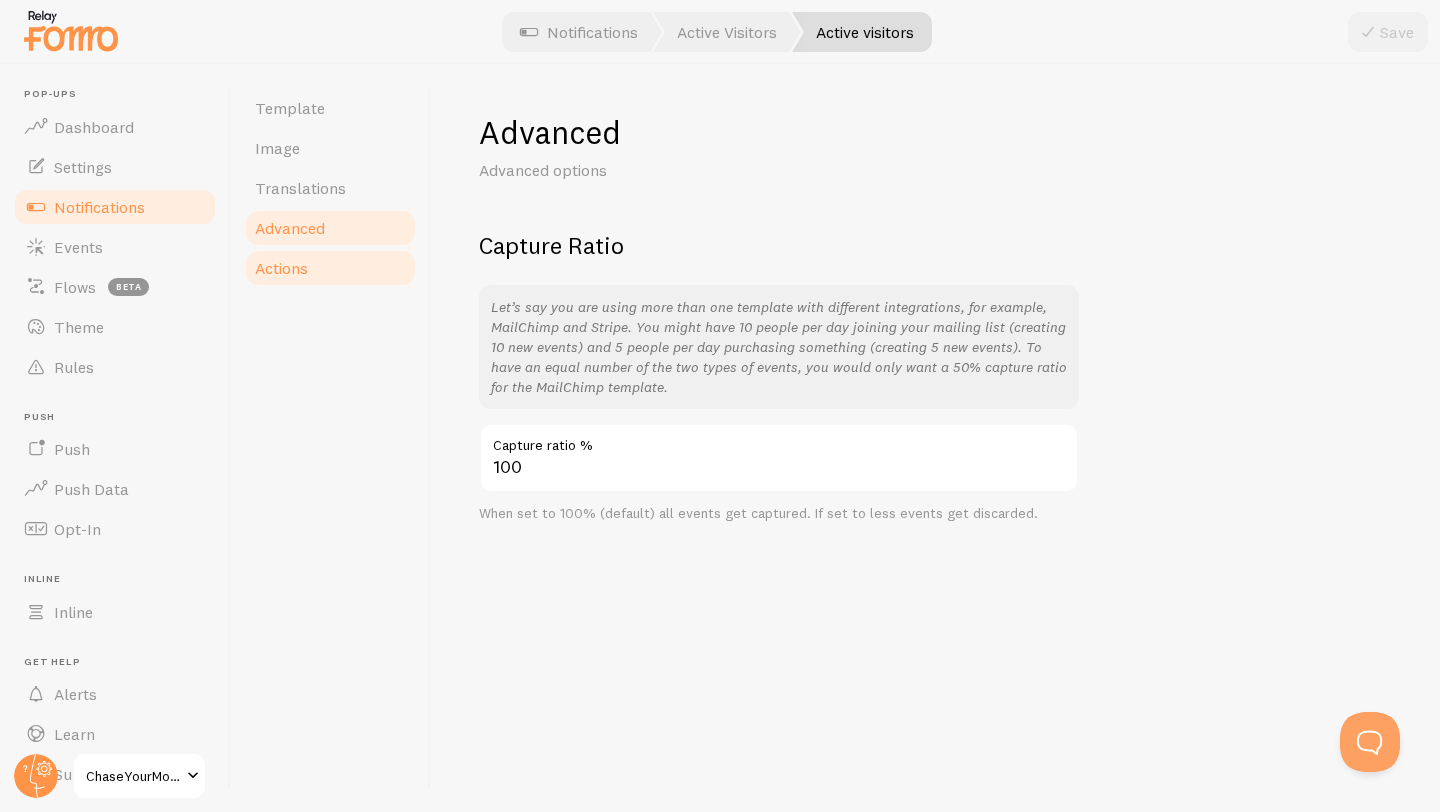 click on "Actions" at bounding box center [330, 268] 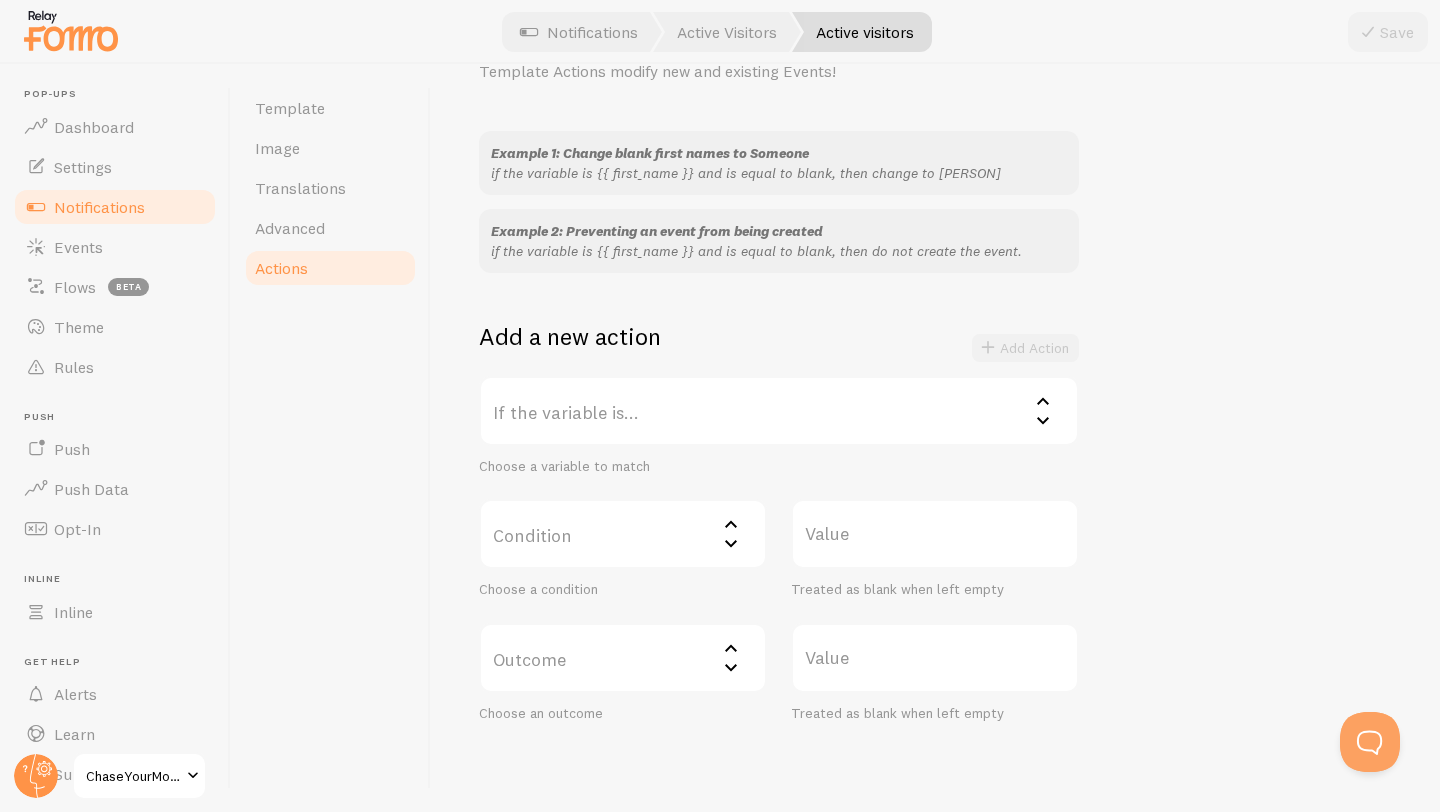 scroll, scrollTop: 227, scrollLeft: 0, axis: vertical 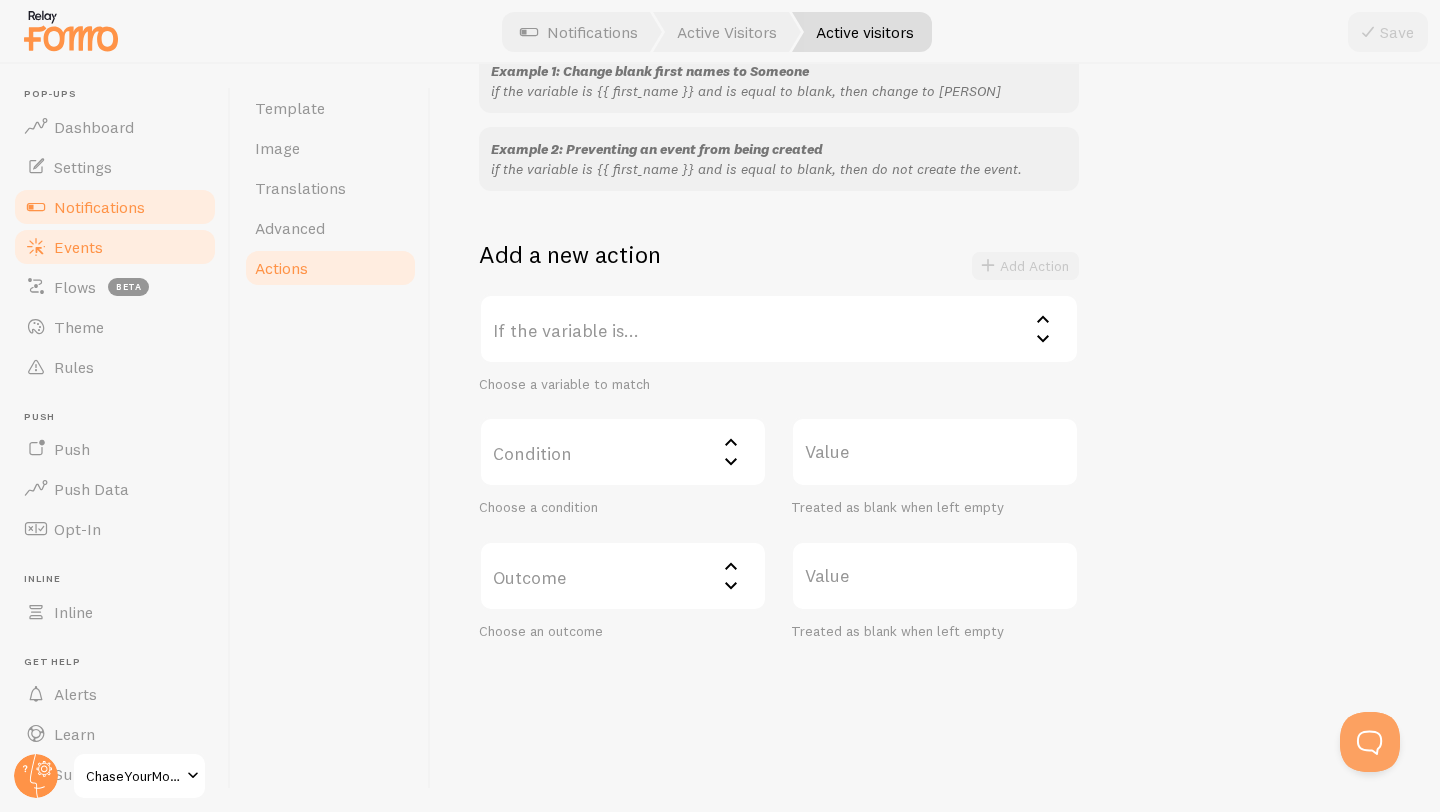click on "Events" at bounding box center [115, 247] 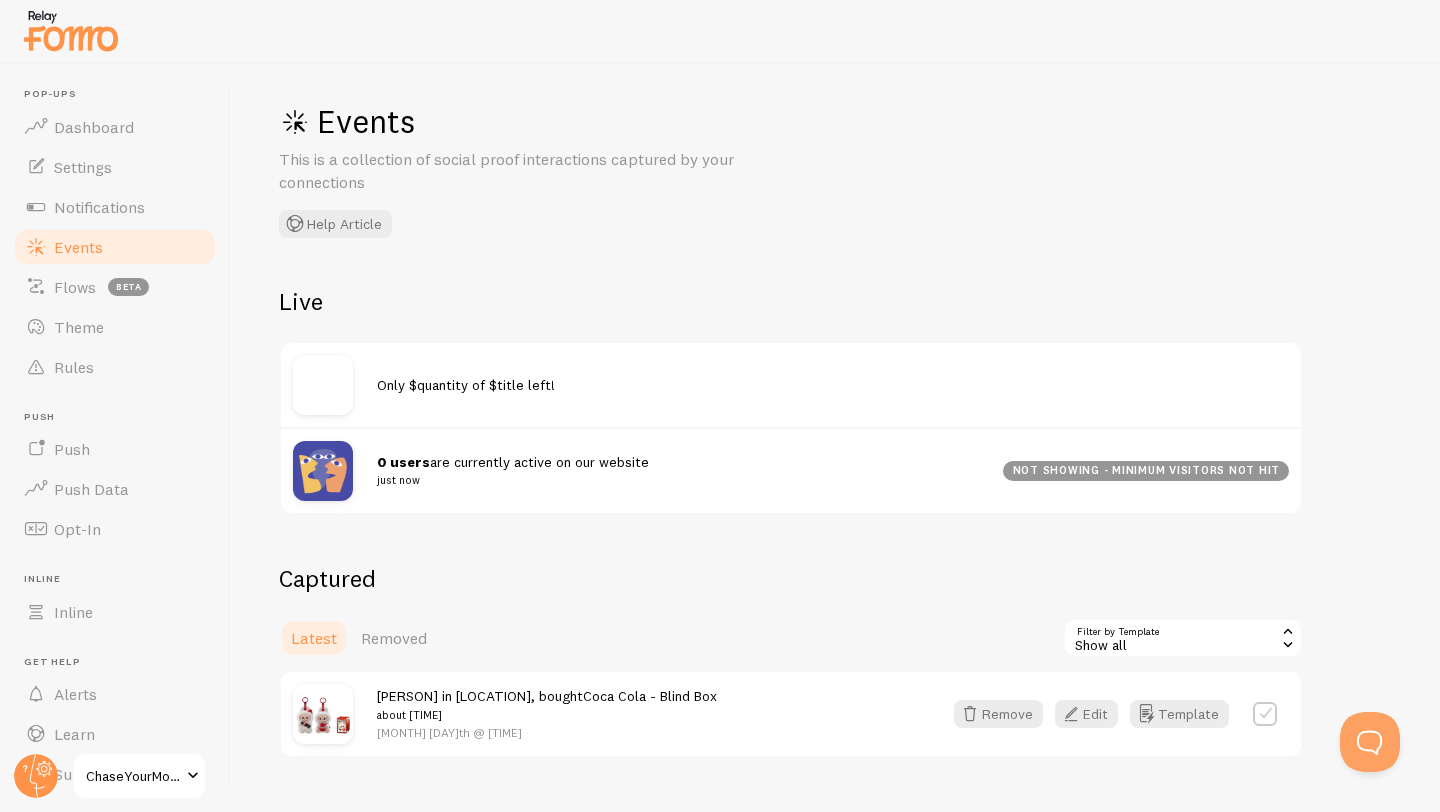 scroll, scrollTop: 0, scrollLeft: 0, axis: both 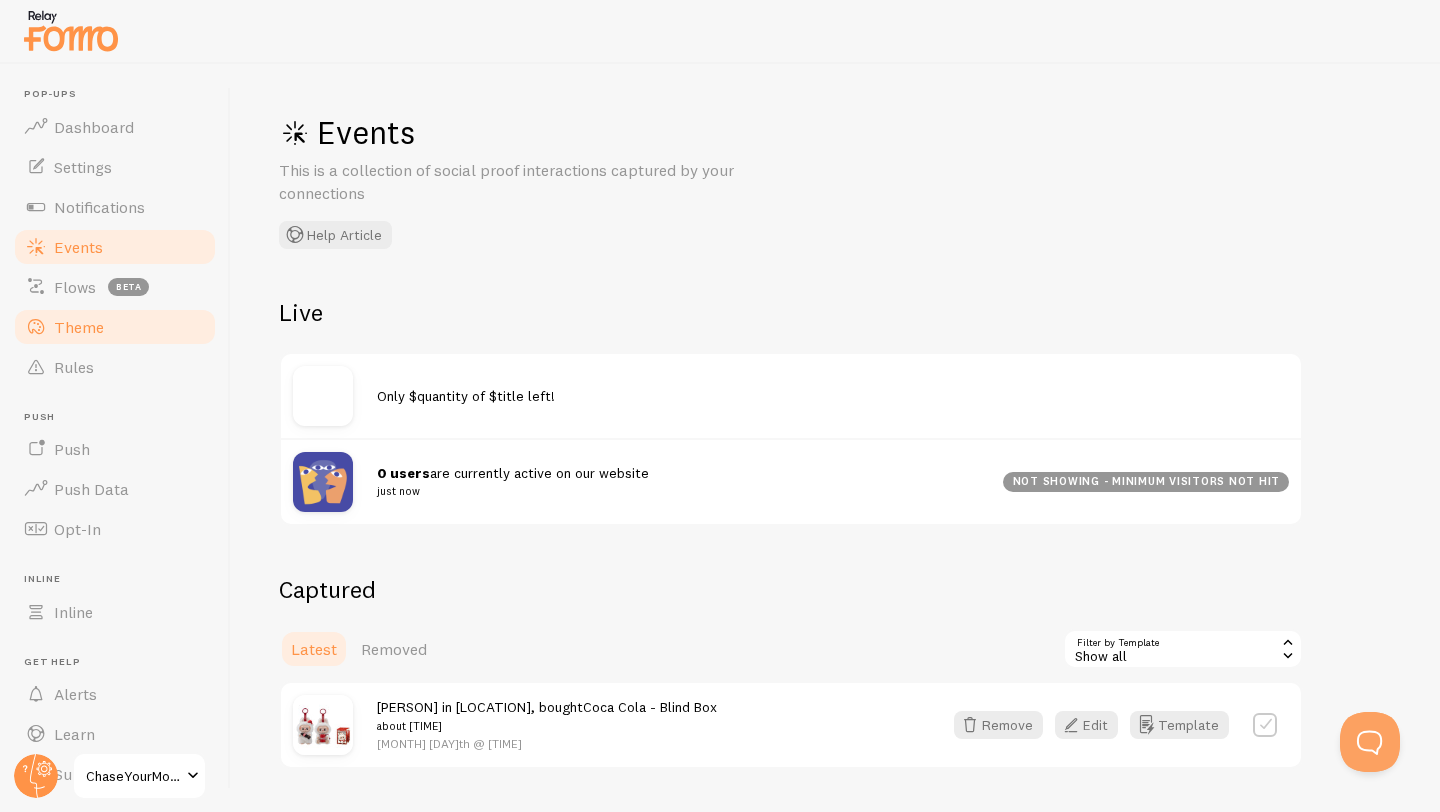 click on "Theme" at bounding box center (79, 327) 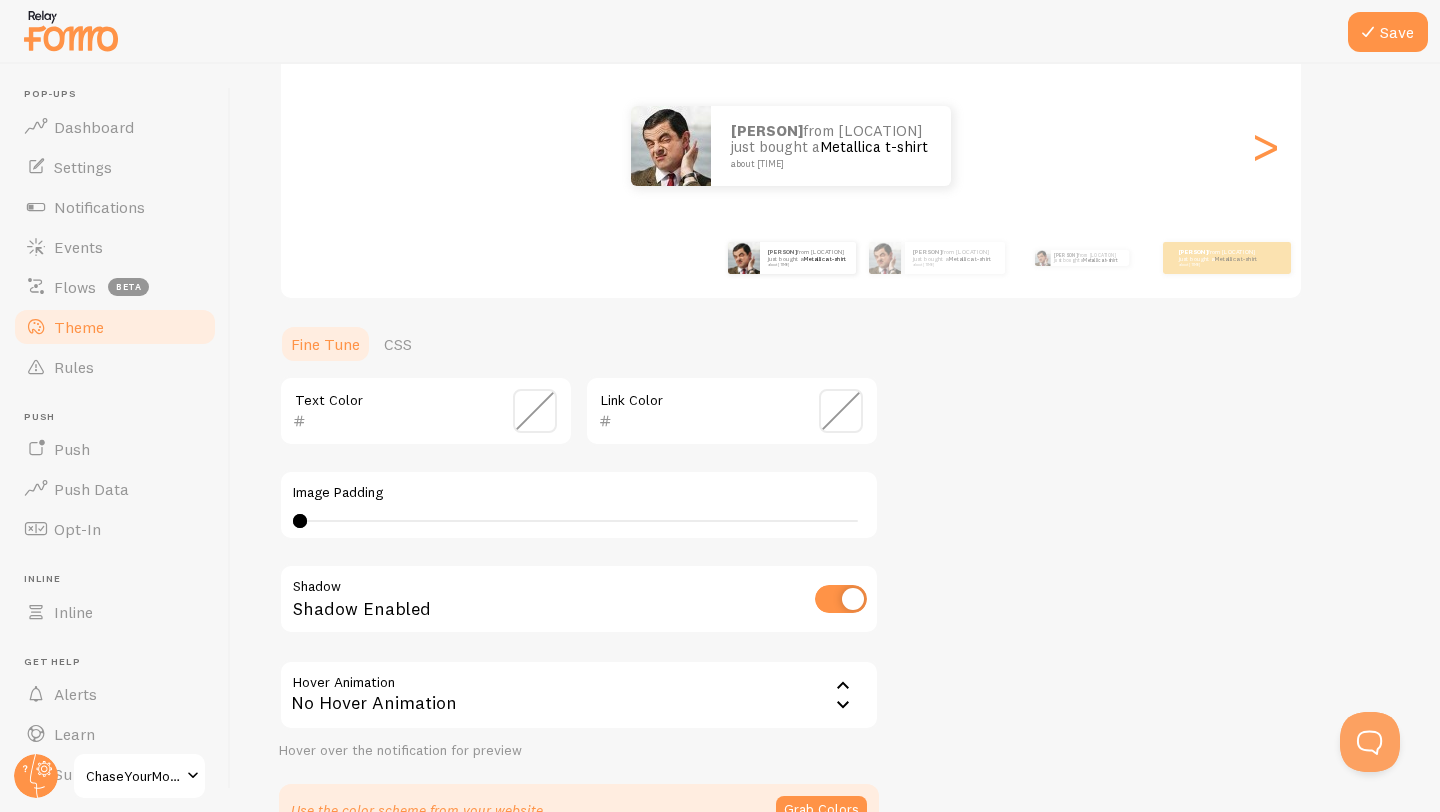 scroll, scrollTop: 345, scrollLeft: 0, axis: vertical 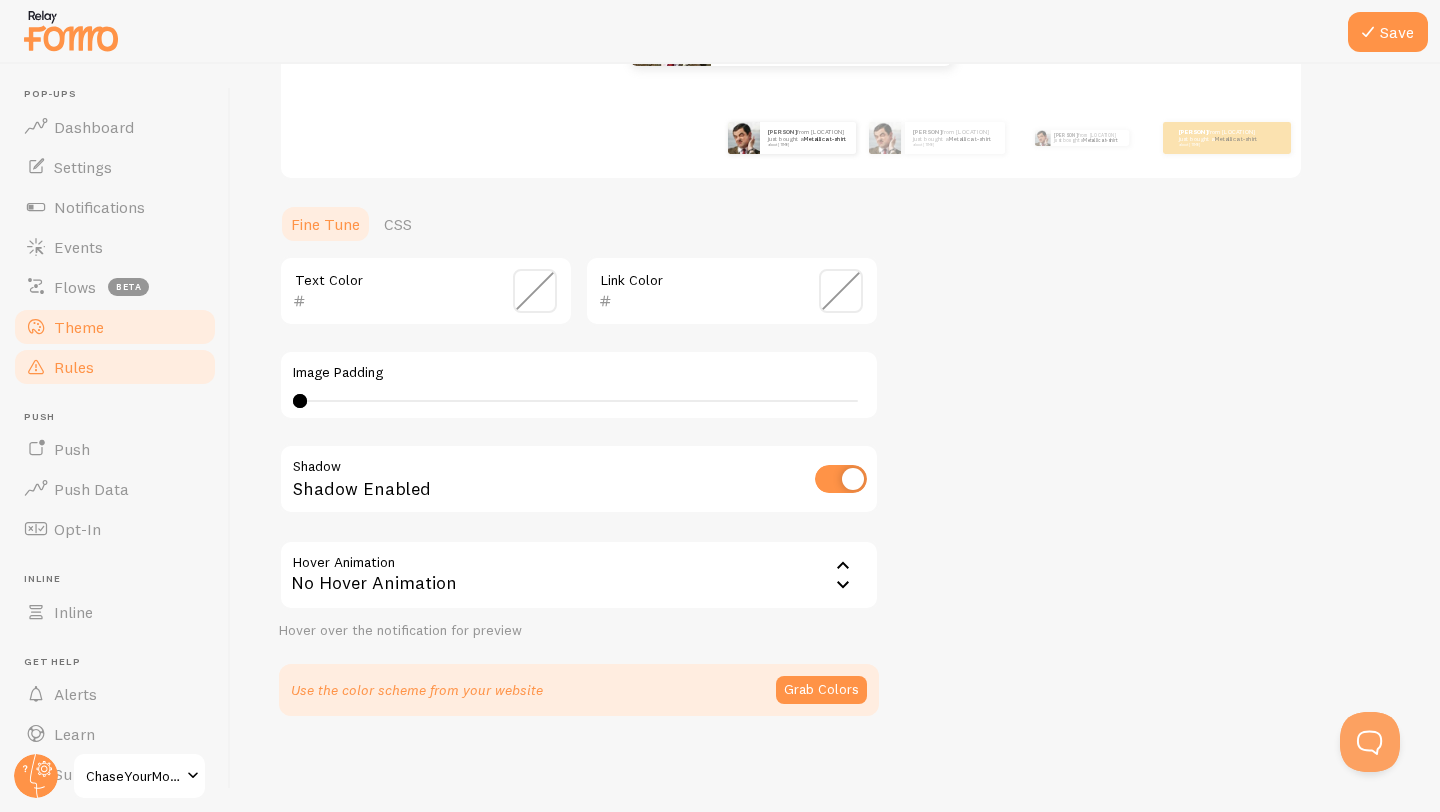 click on "Rules" at bounding box center [115, 367] 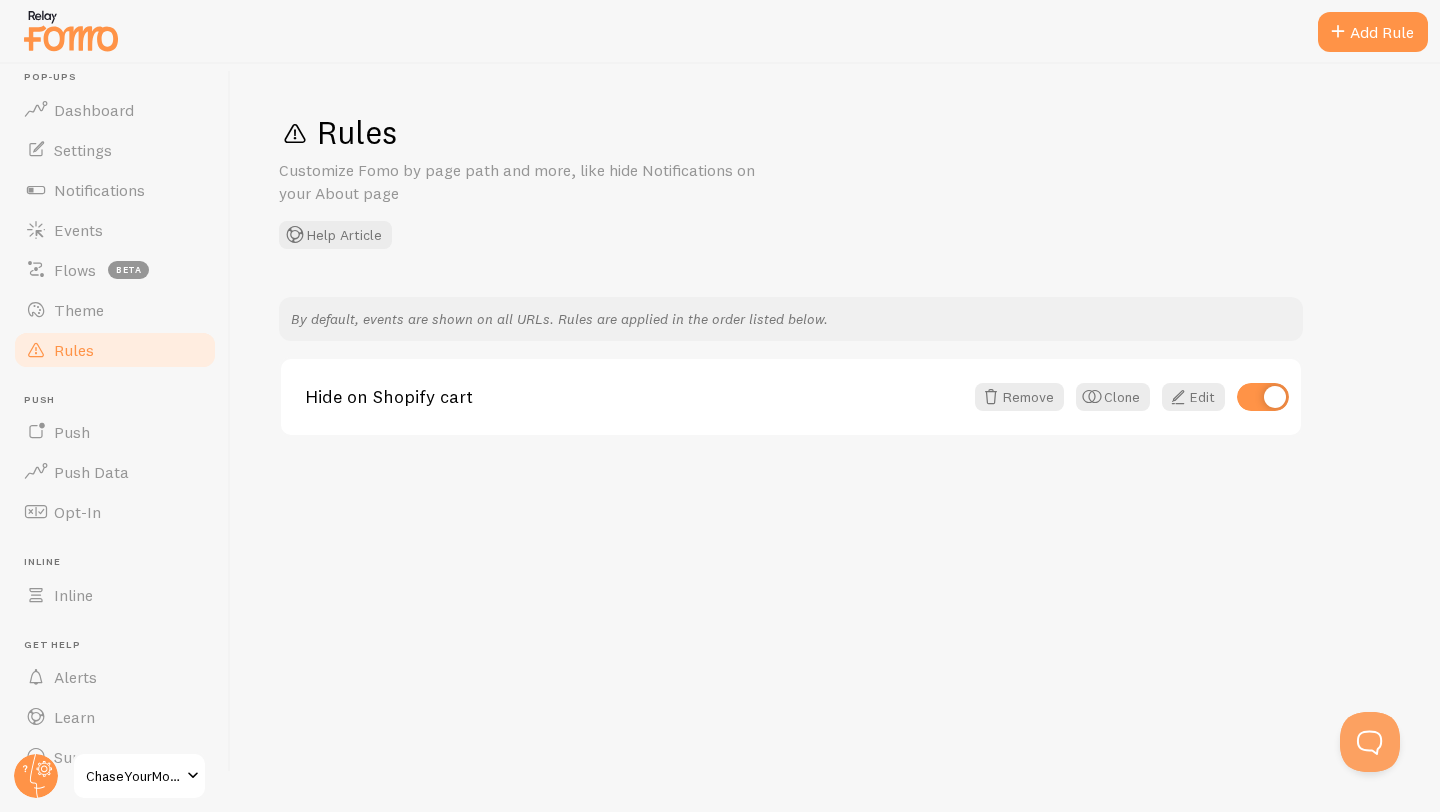 scroll, scrollTop: 0, scrollLeft: 0, axis: both 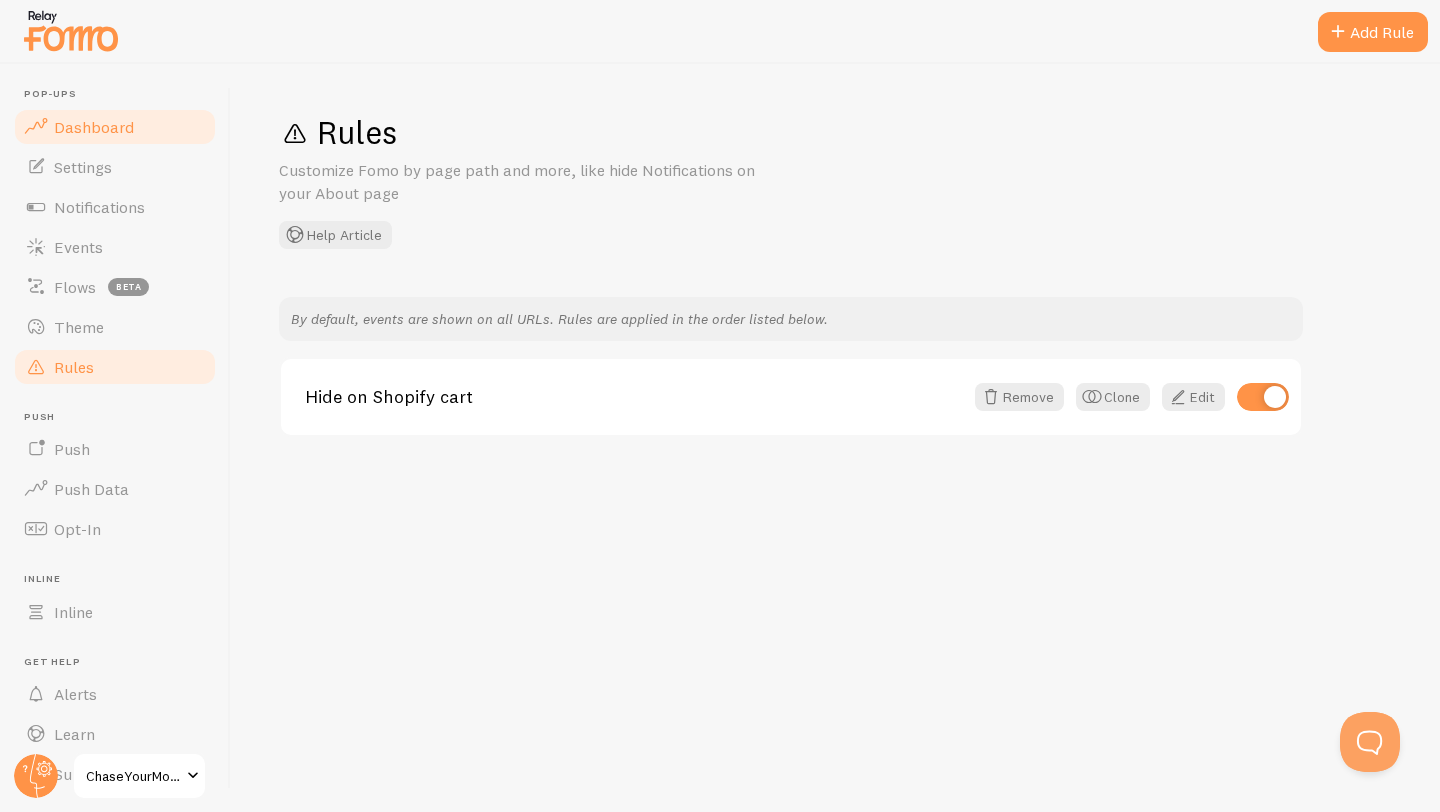 click on "Dashboard" at bounding box center [94, 127] 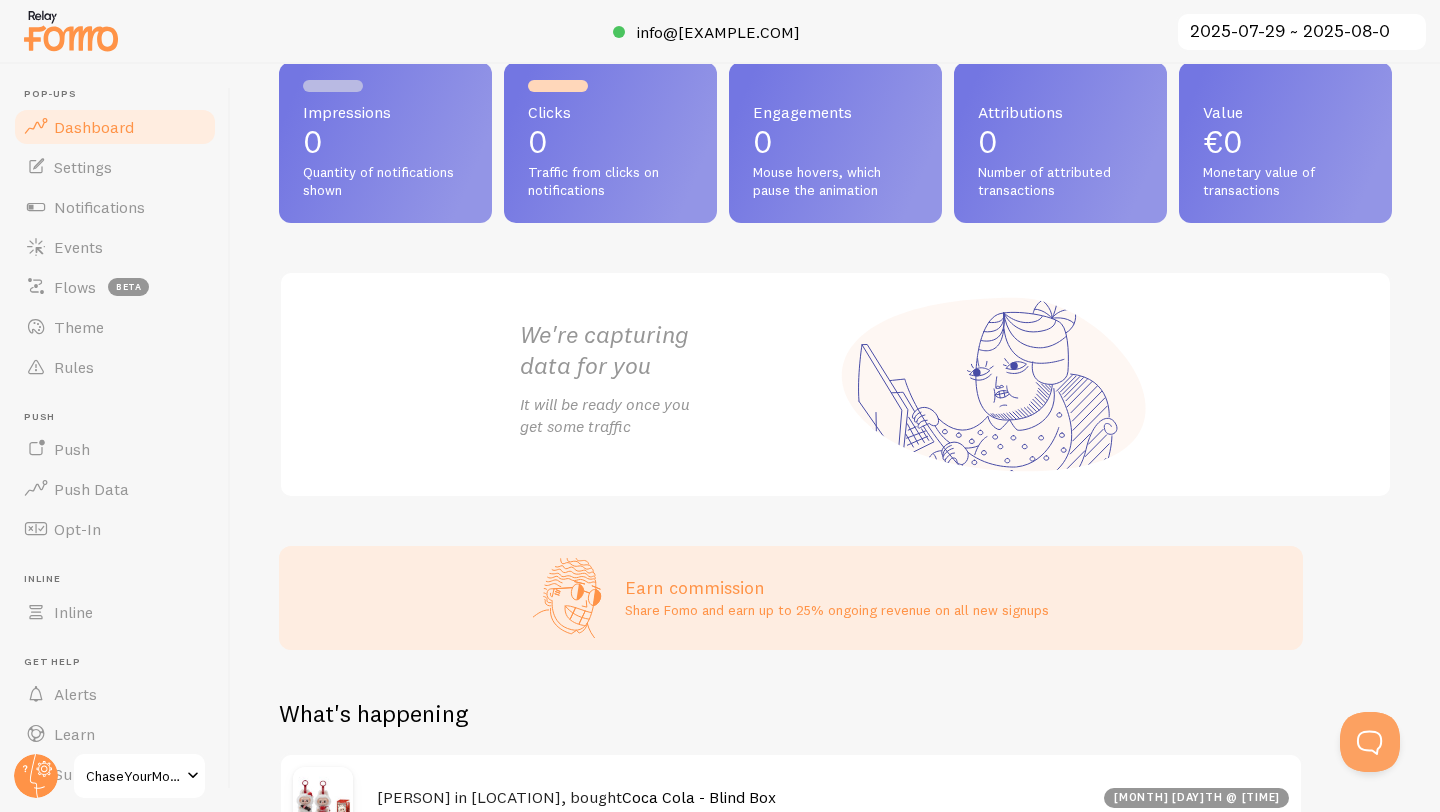 scroll, scrollTop: 199, scrollLeft: 0, axis: vertical 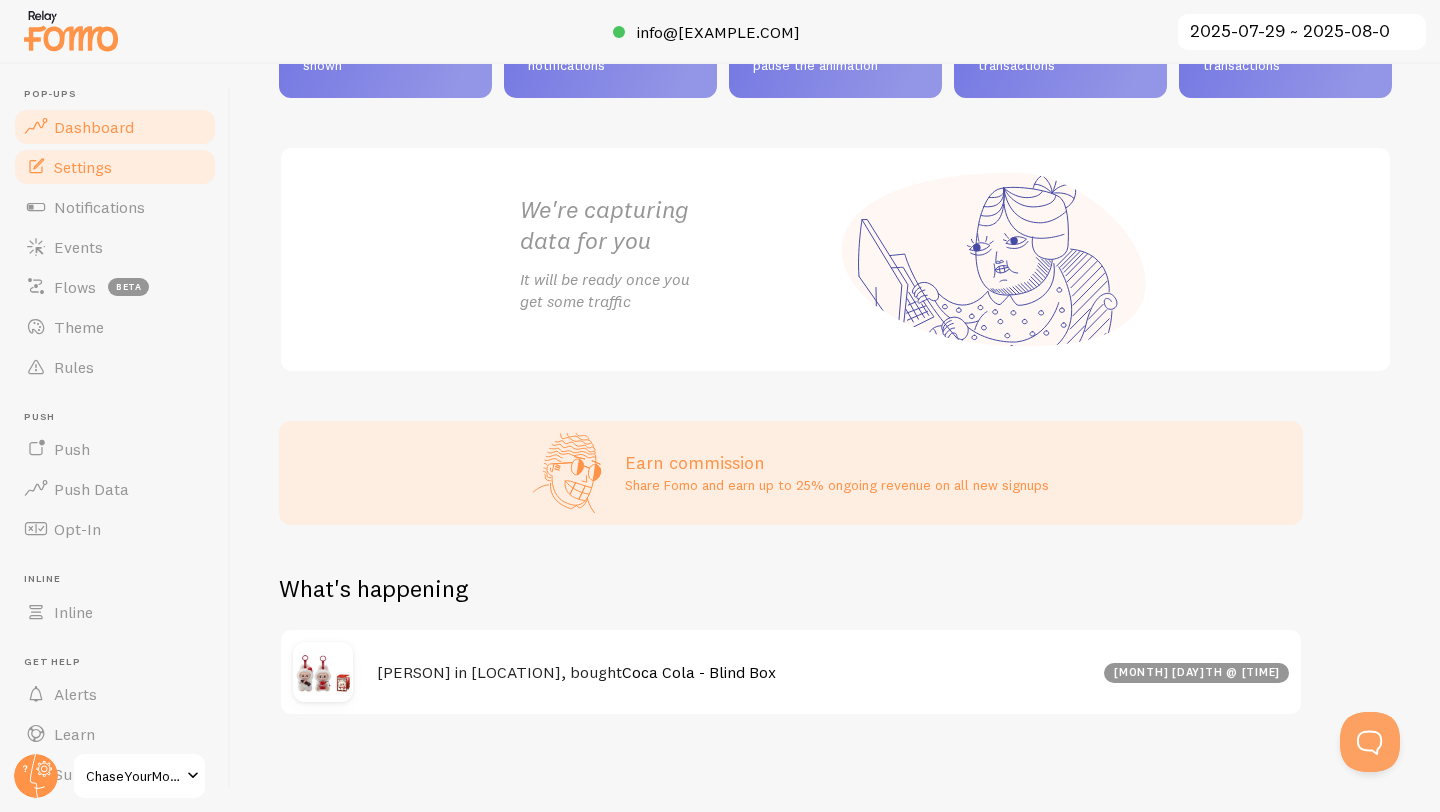 click on "Settings" at bounding box center [83, 167] 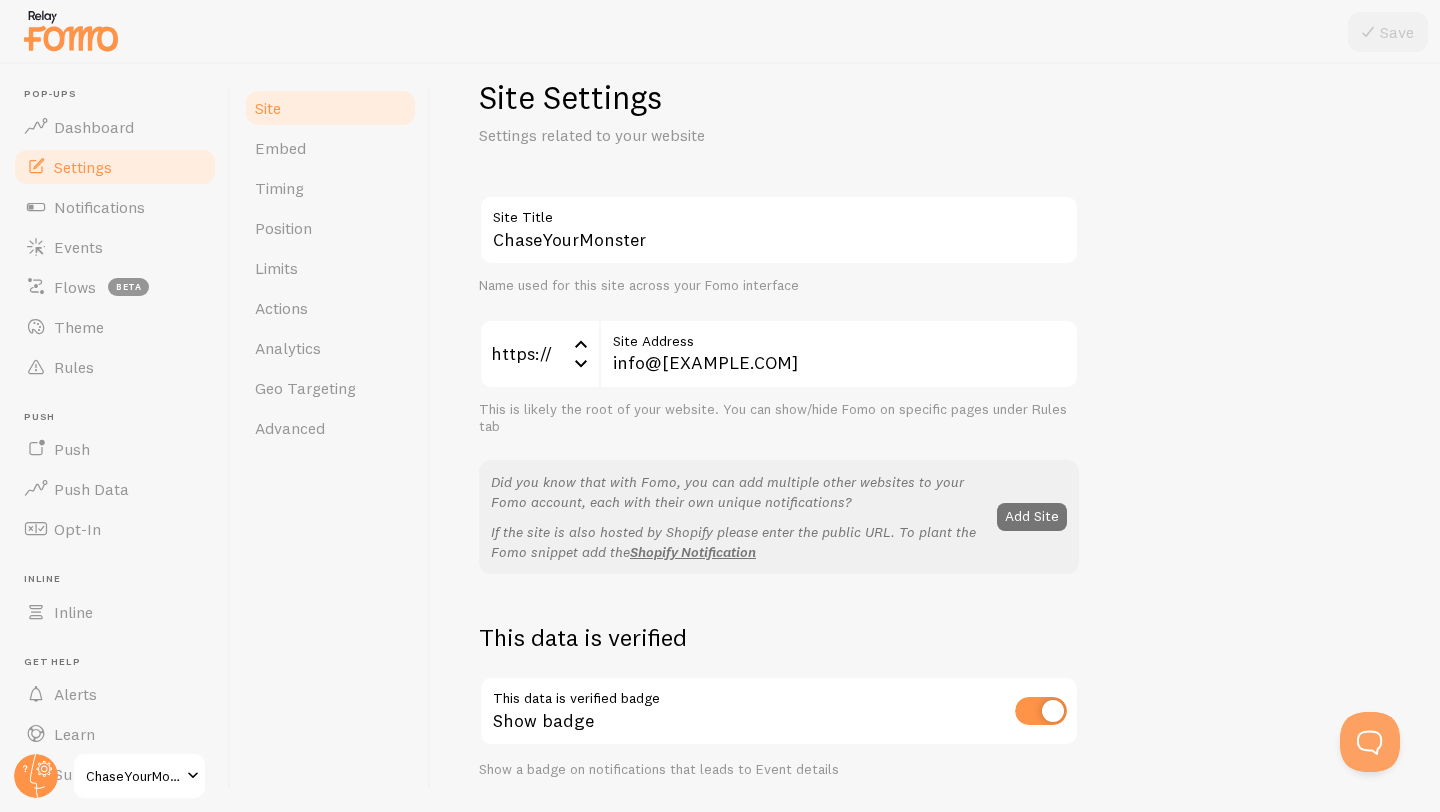 scroll, scrollTop: 36, scrollLeft: 0, axis: vertical 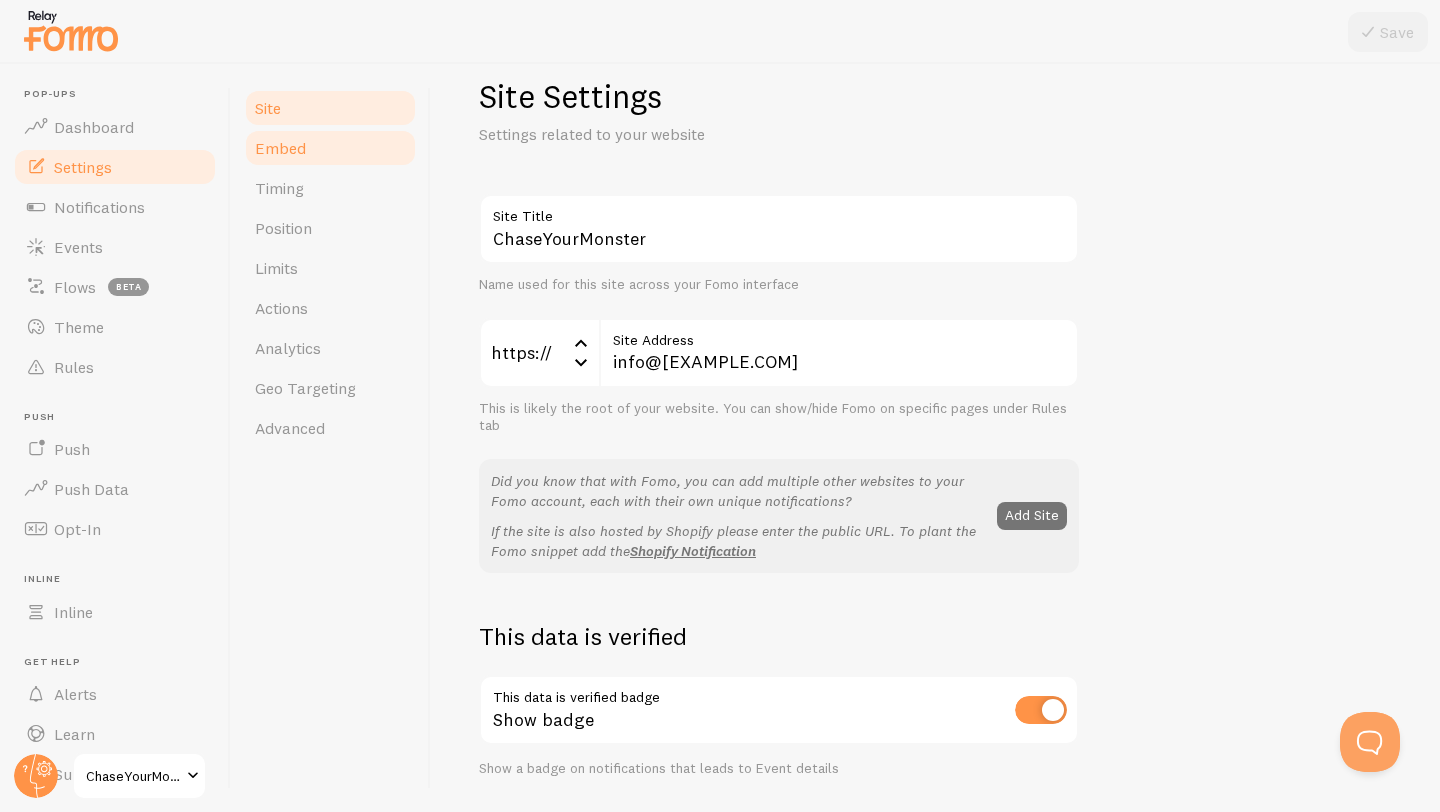 click on "Embed" at bounding box center [280, 148] 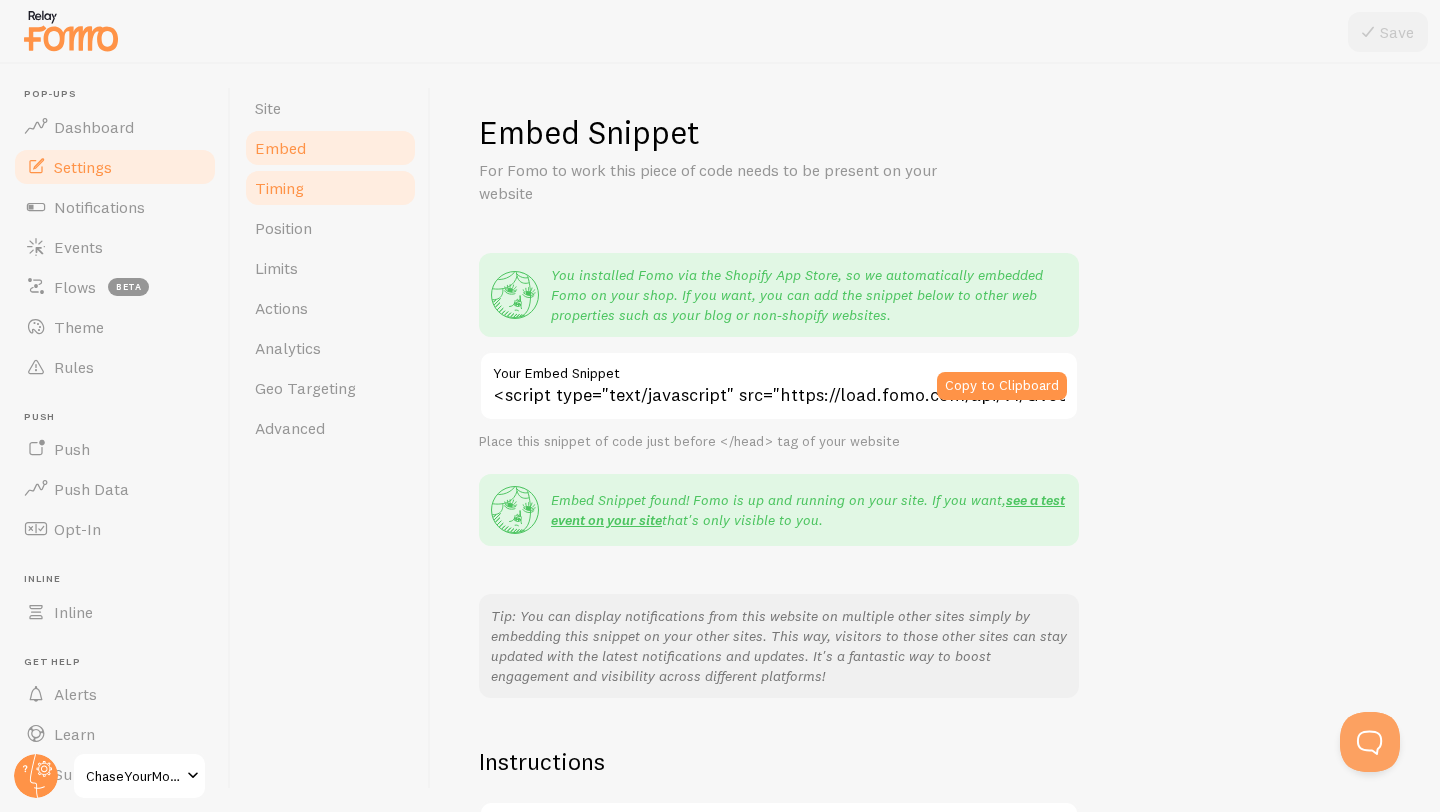 click on "Timing" at bounding box center [279, 188] 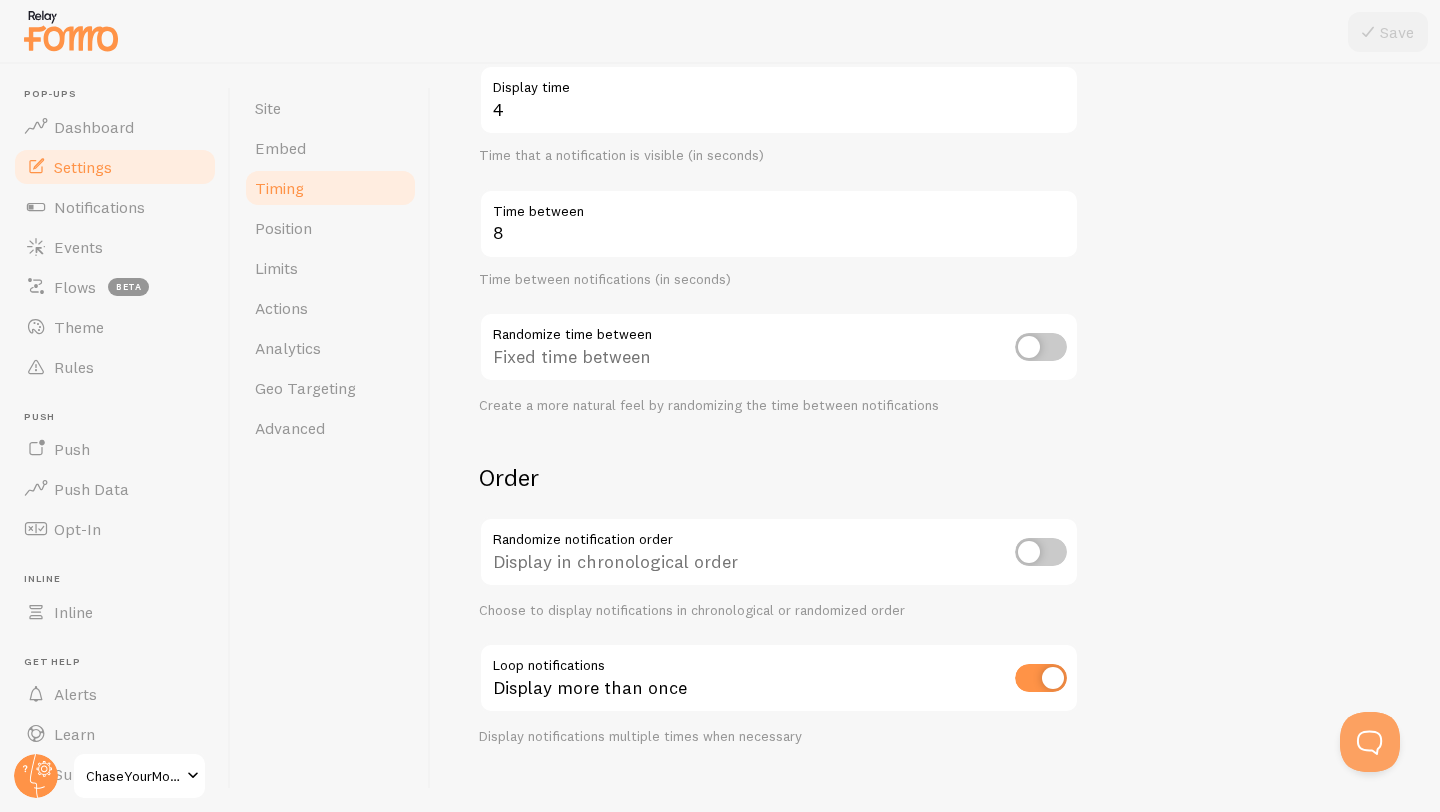 scroll, scrollTop: 372, scrollLeft: 0, axis: vertical 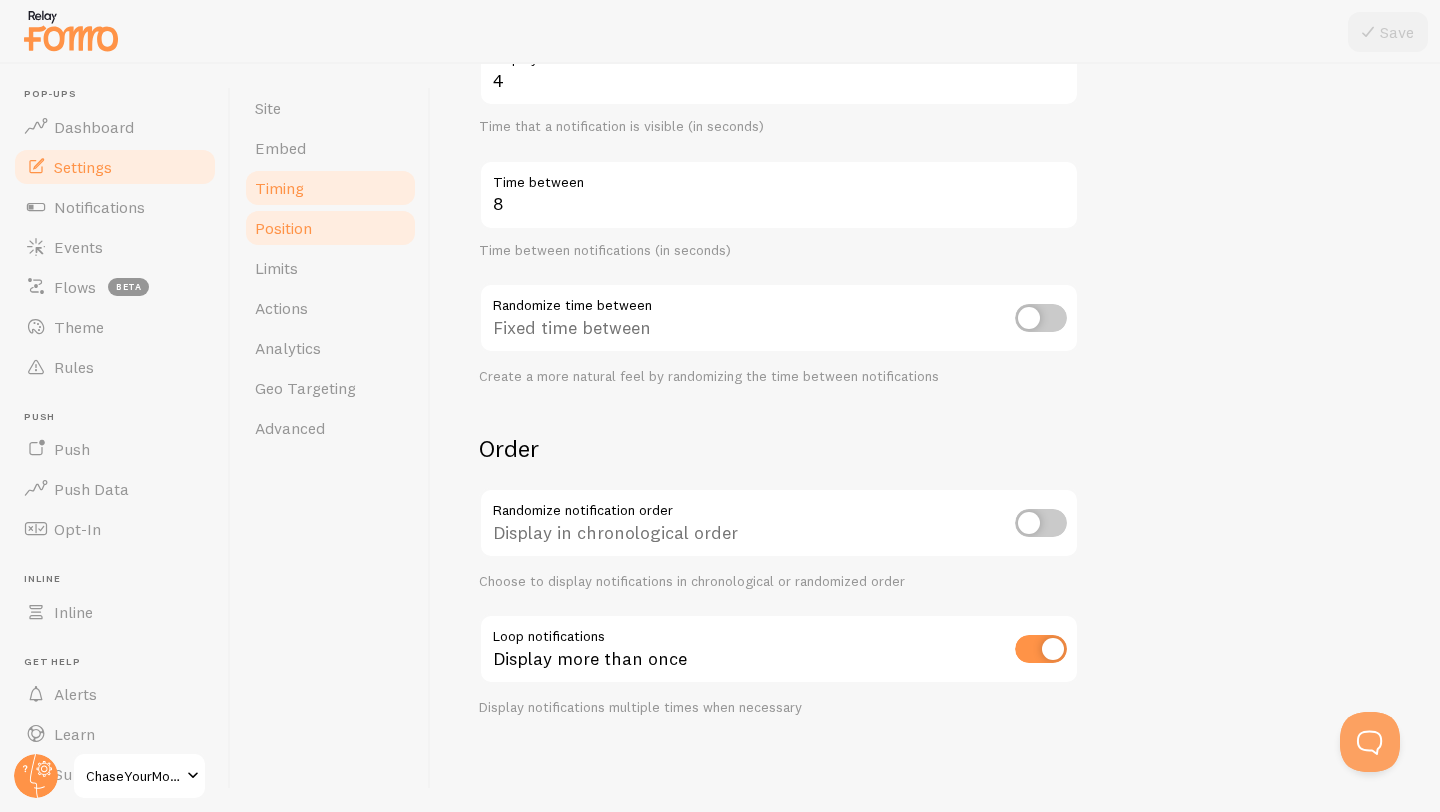 click on "Position" at bounding box center (283, 228) 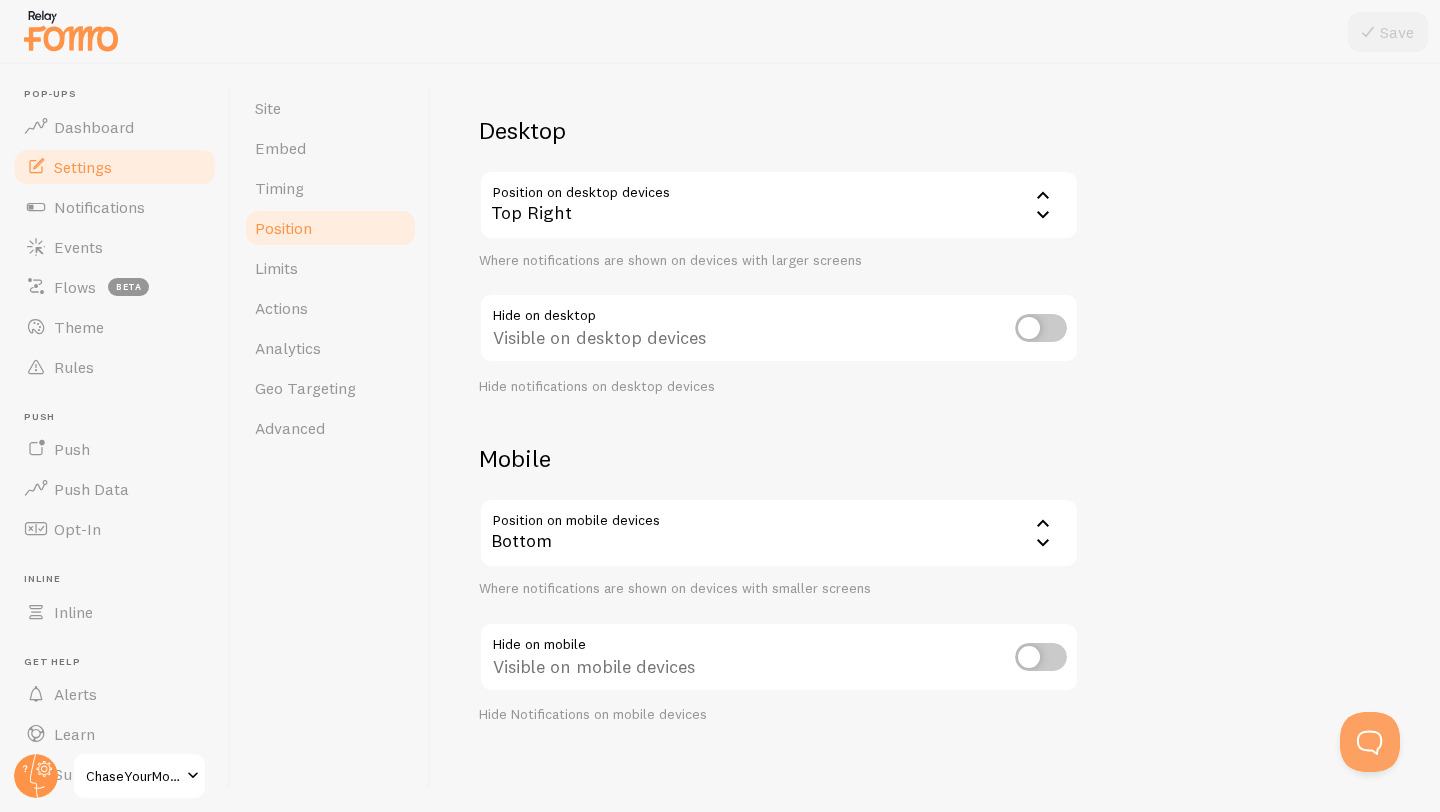 scroll, scrollTop: 122, scrollLeft: 0, axis: vertical 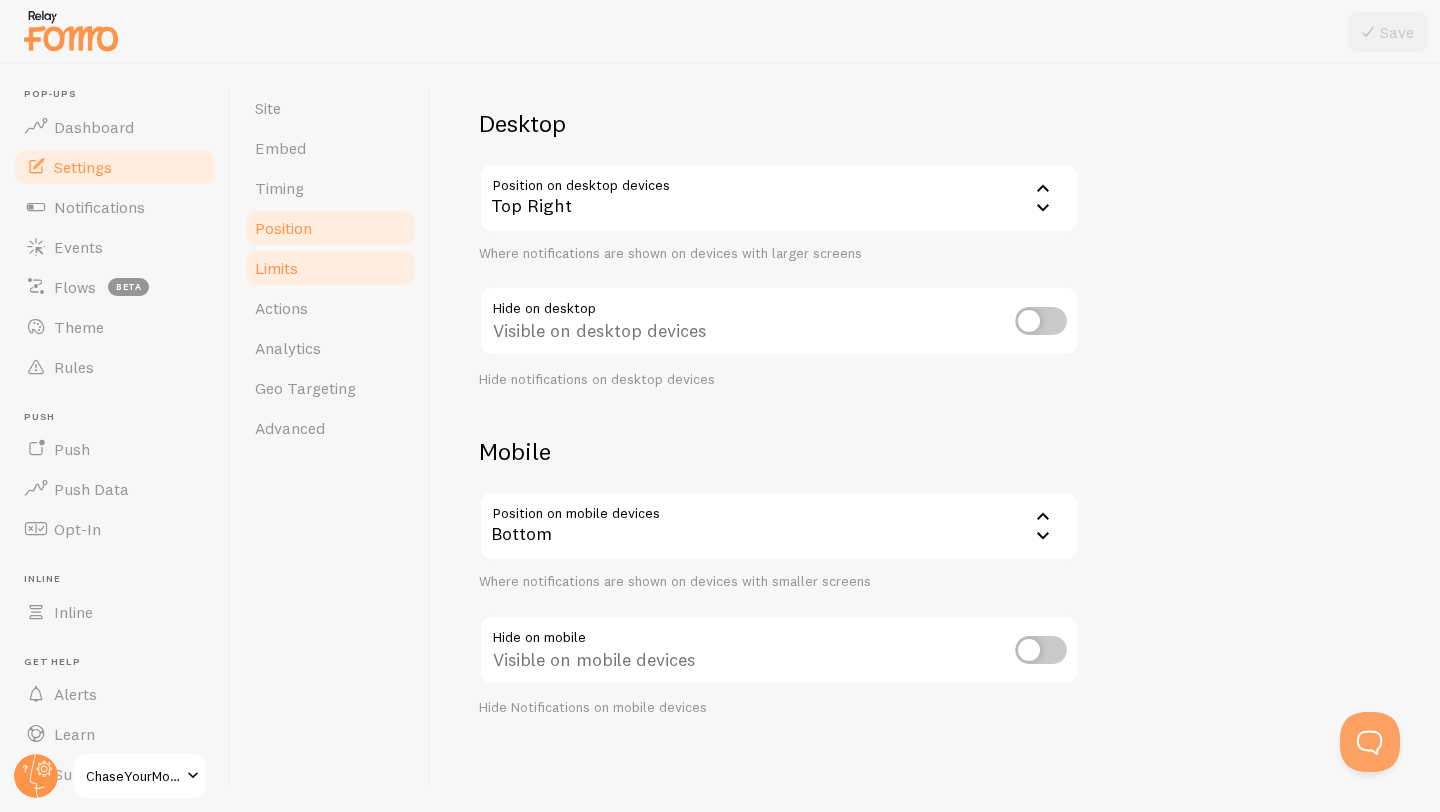 click on "Limits" at bounding box center (330, 268) 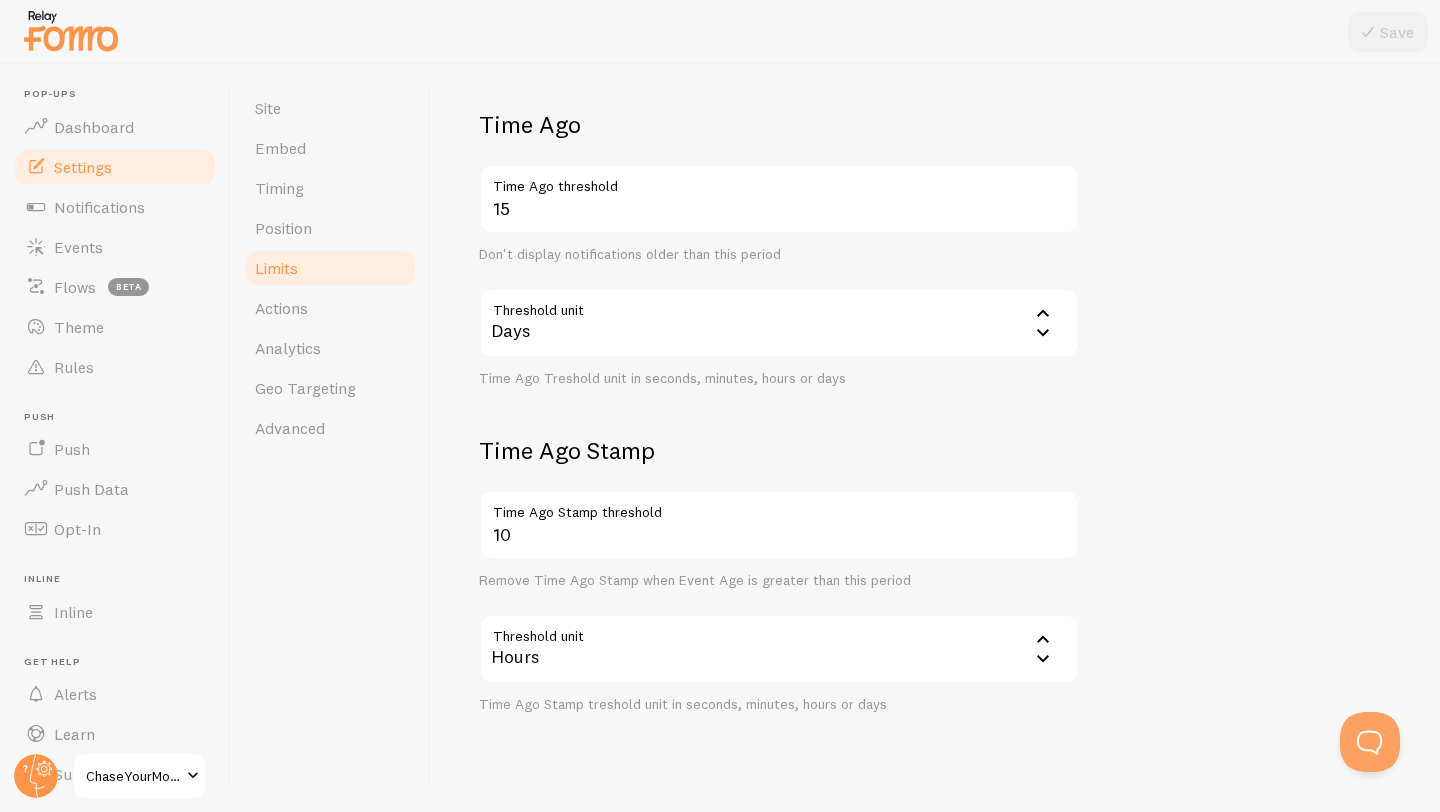 scroll, scrollTop: 484, scrollLeft: 0, axis: vertical 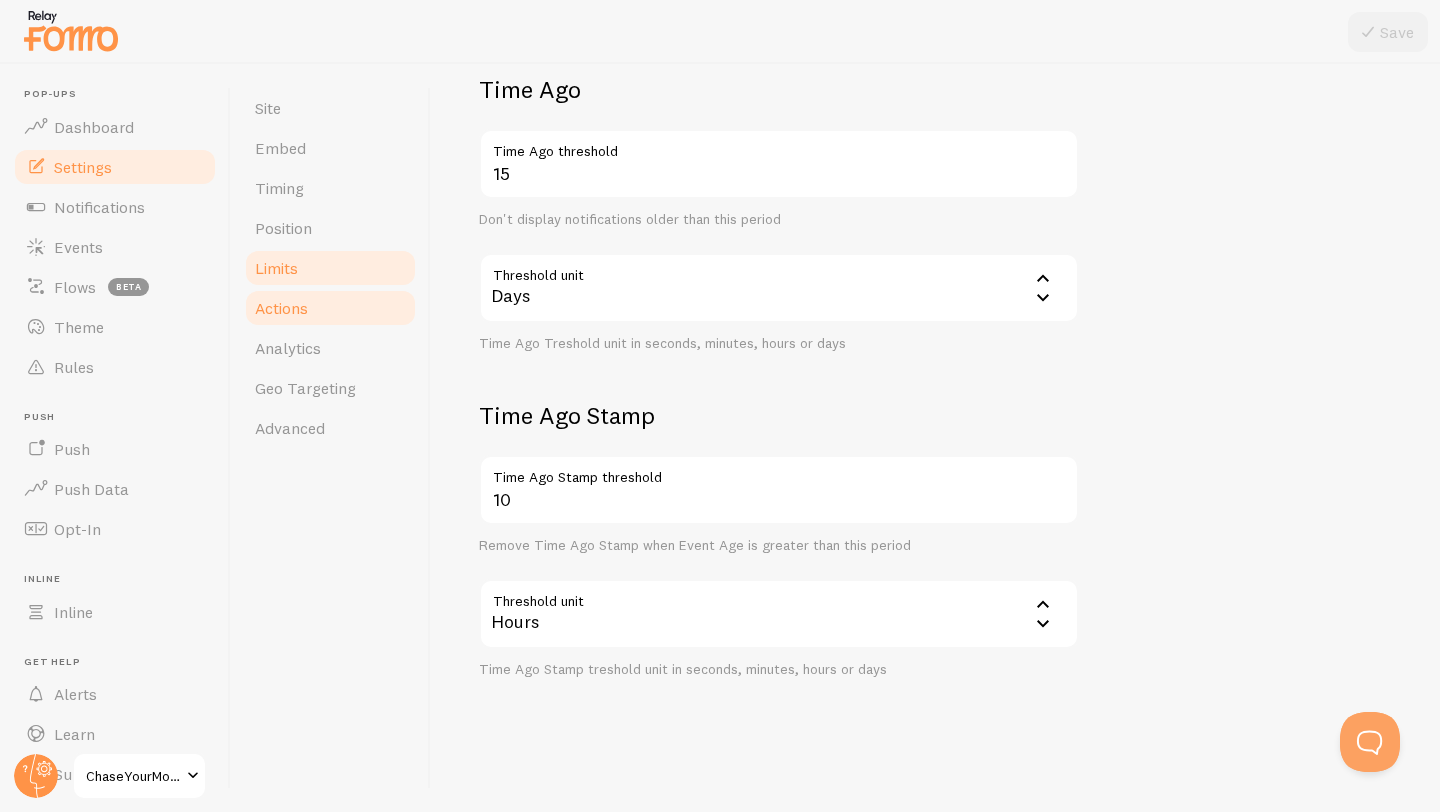 click on "Actions" at bounding box center (330, 308) 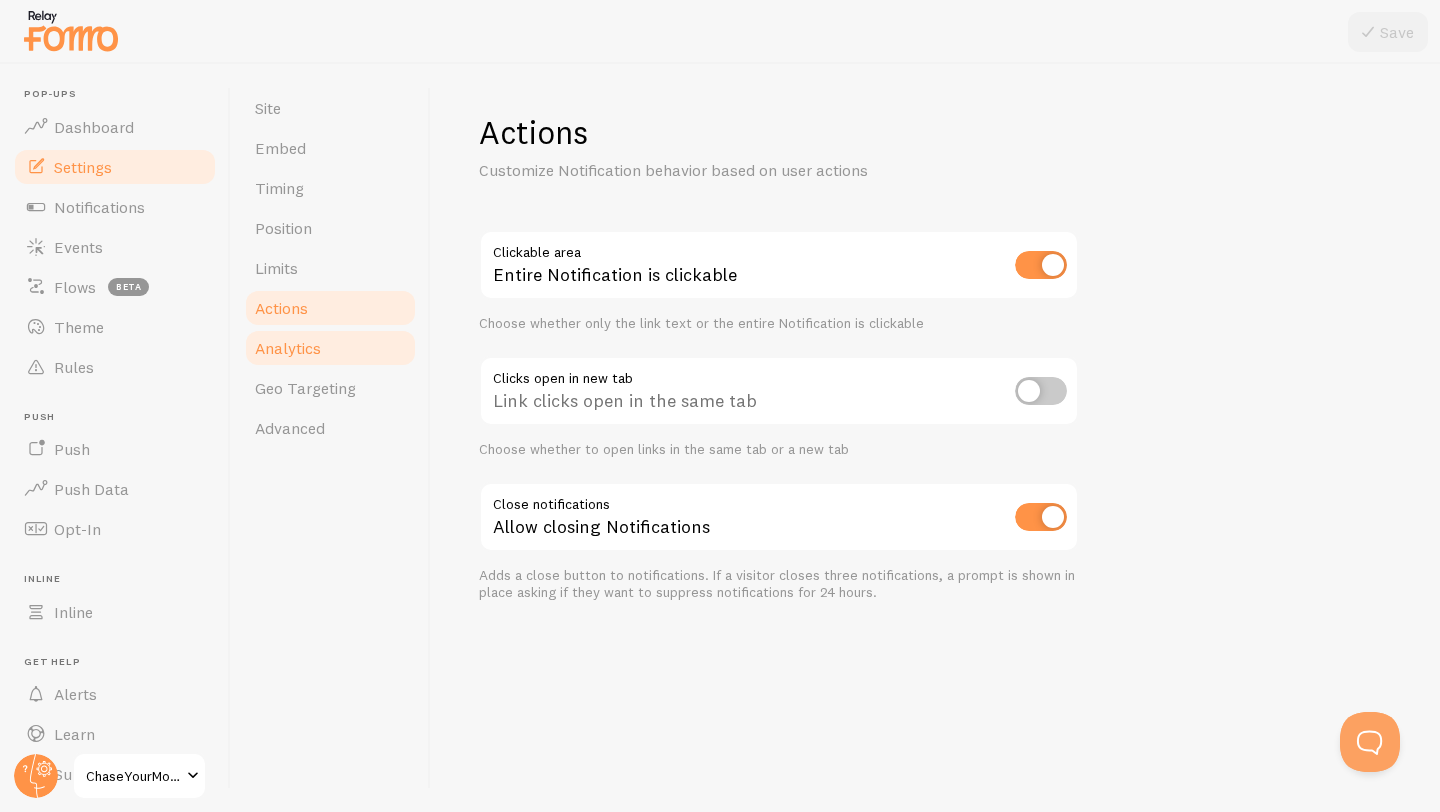click on "Analytics" at bounding box center (288, 348) 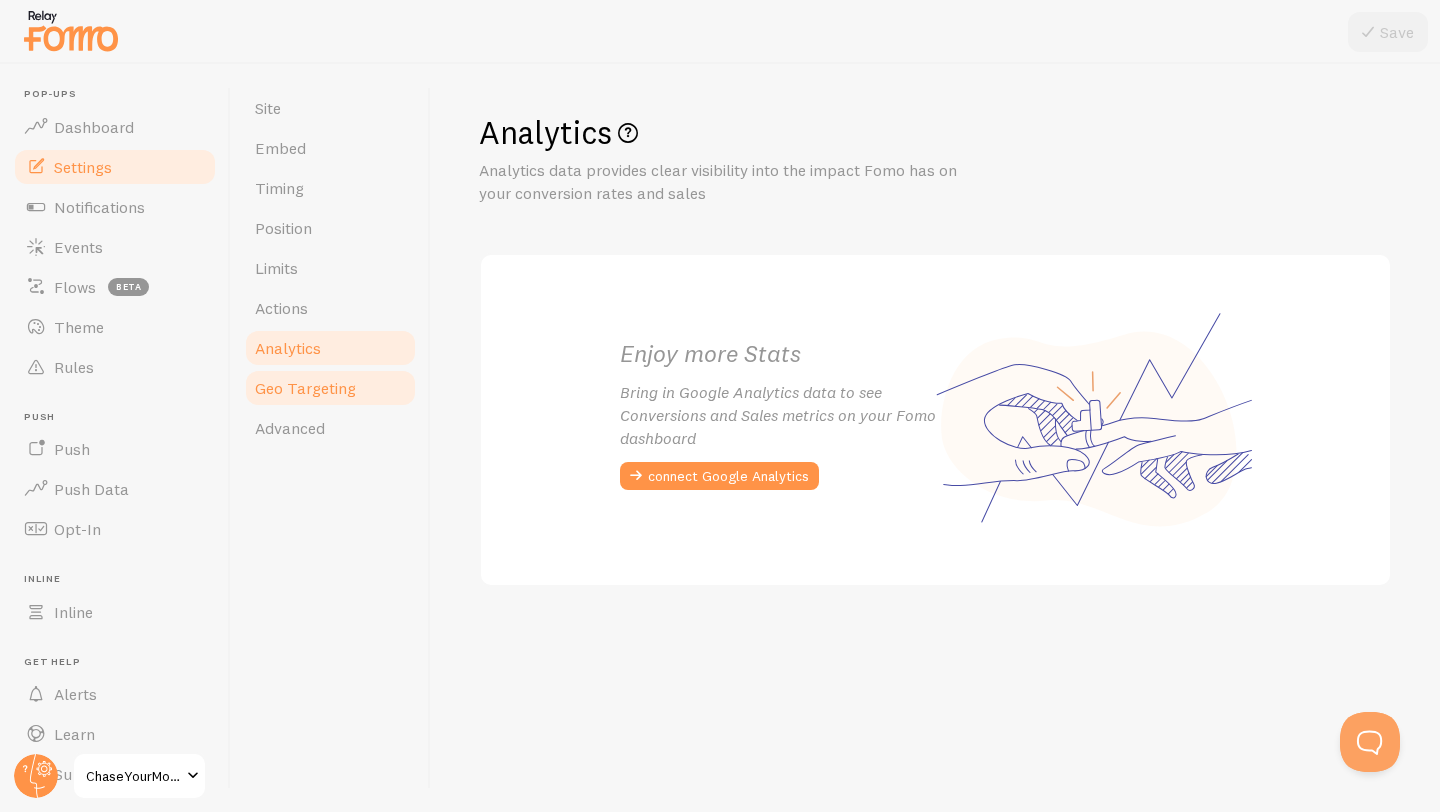 click on "Geo Targeting" at bounding box center (305, 388) 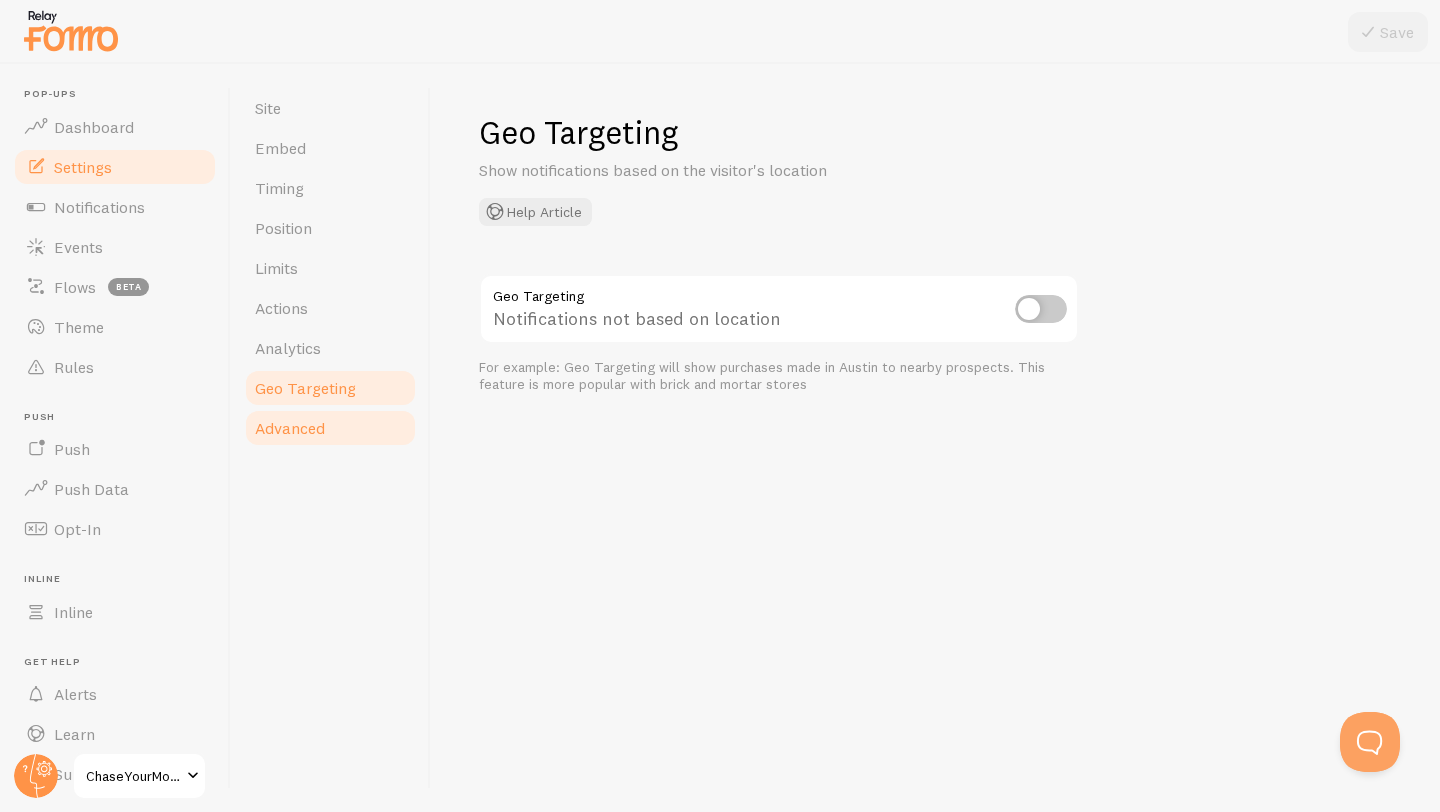 click on "Advanced" at bounding box center (290, 428) 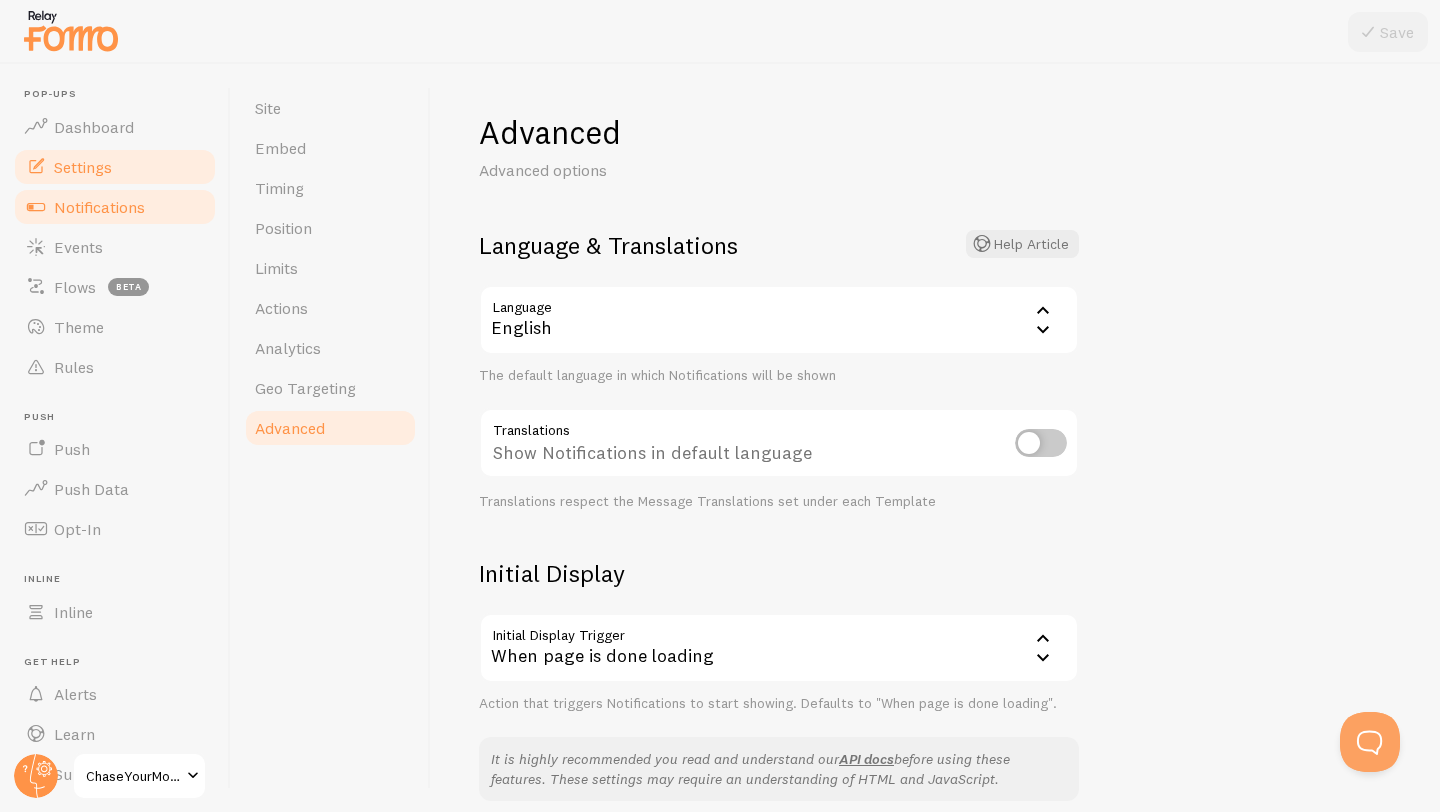 click on "Notifications" at bounding box center (99, 207) 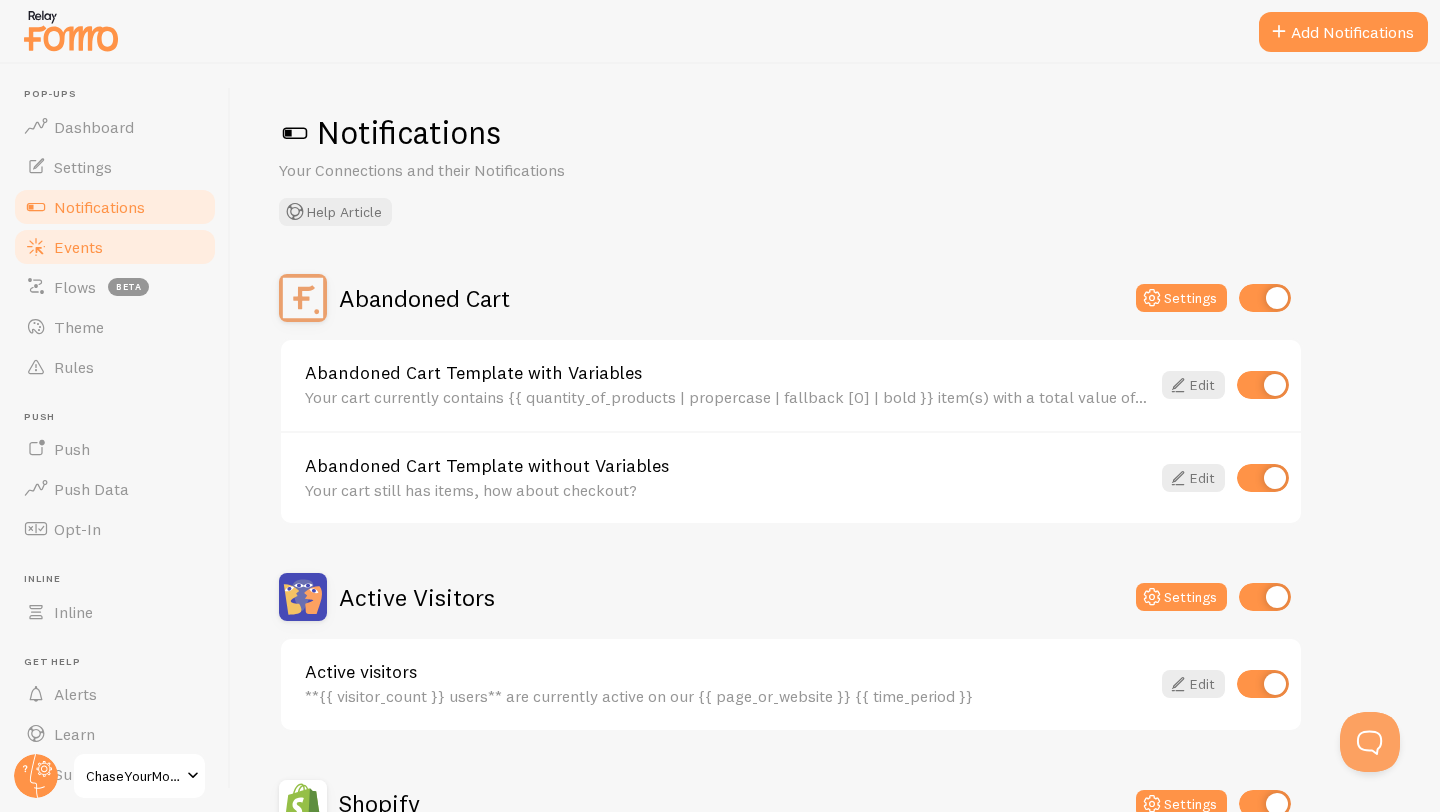 click on "Events" at bounding box center (115, 247) 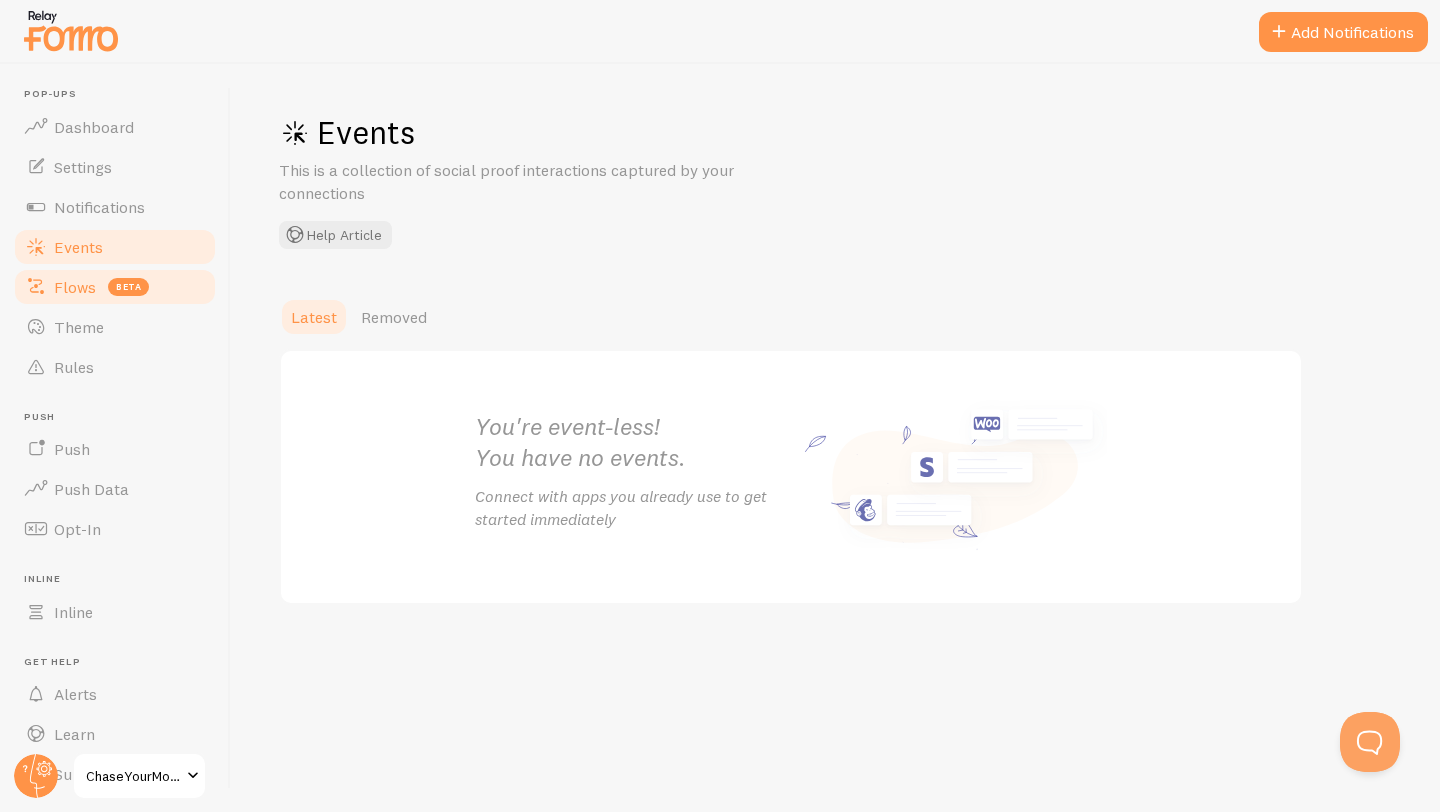 click on "Flows" at bounding box center (75, 287) 